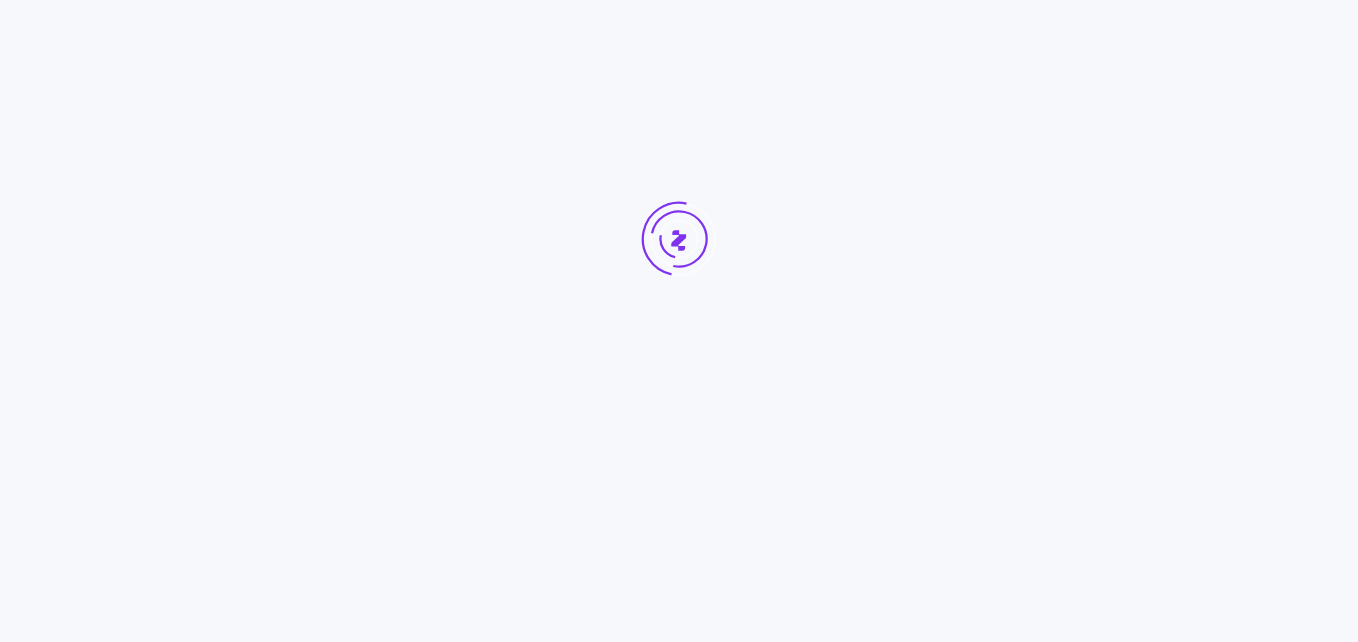 scroll, scrollTop: 0, scrollLeft: 0, axis: both 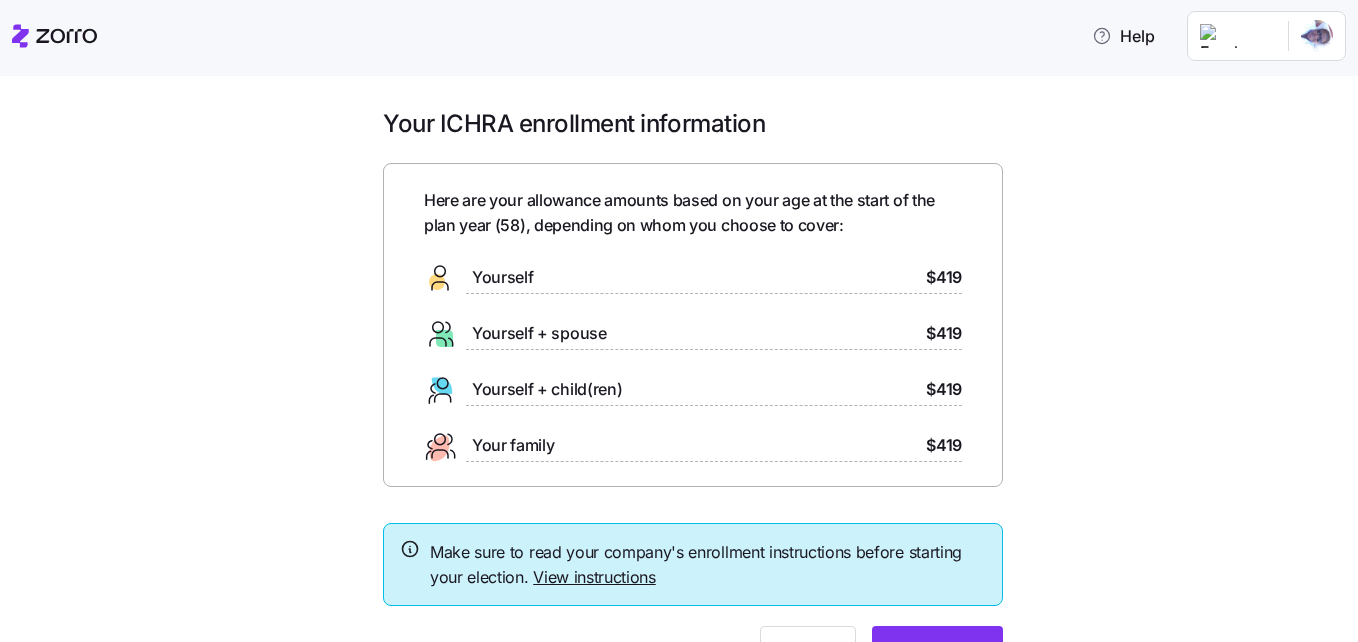 click on "Yourself" at bounding box center [502, 277] 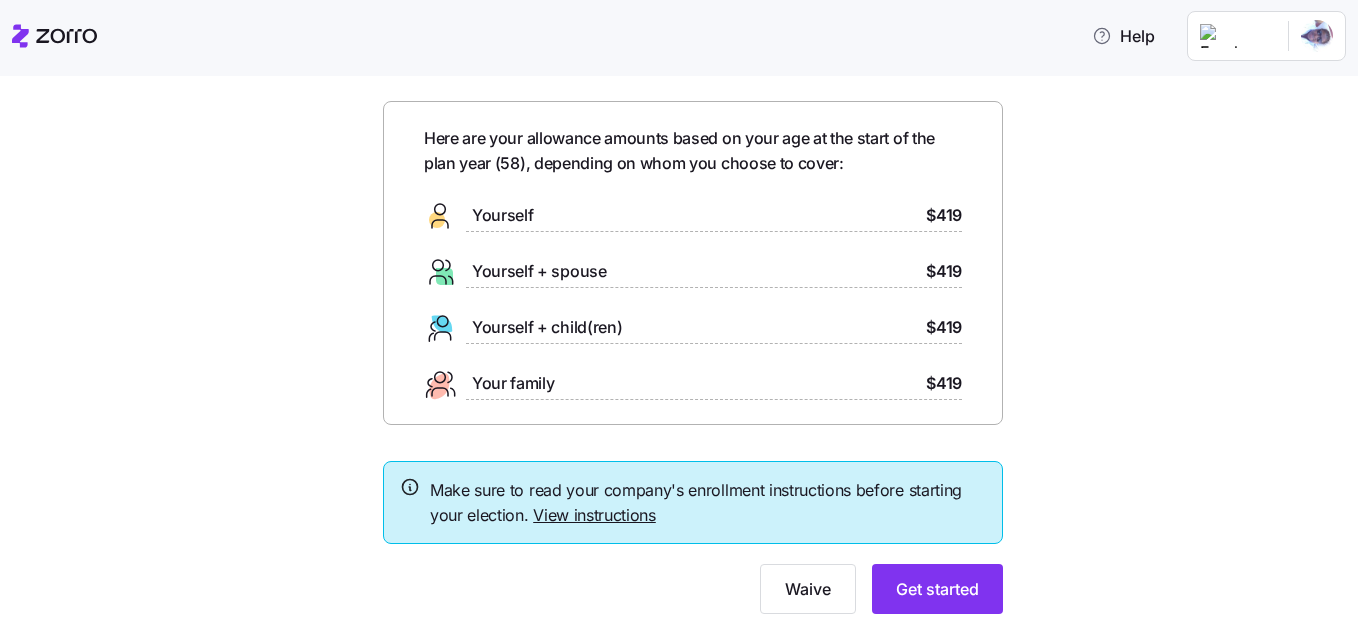 scroll, scrollTop: 63, scrollLeft: 0, axis: vertical 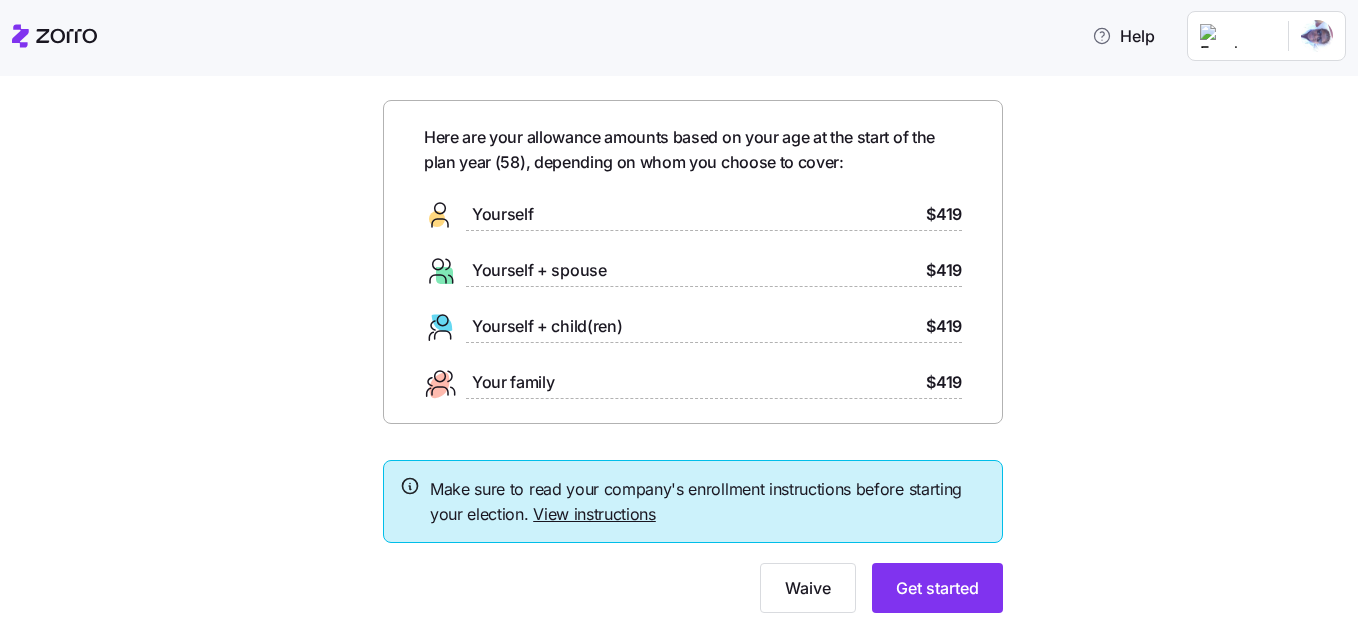 click on "View instructions" at bounding box center (594, 514) 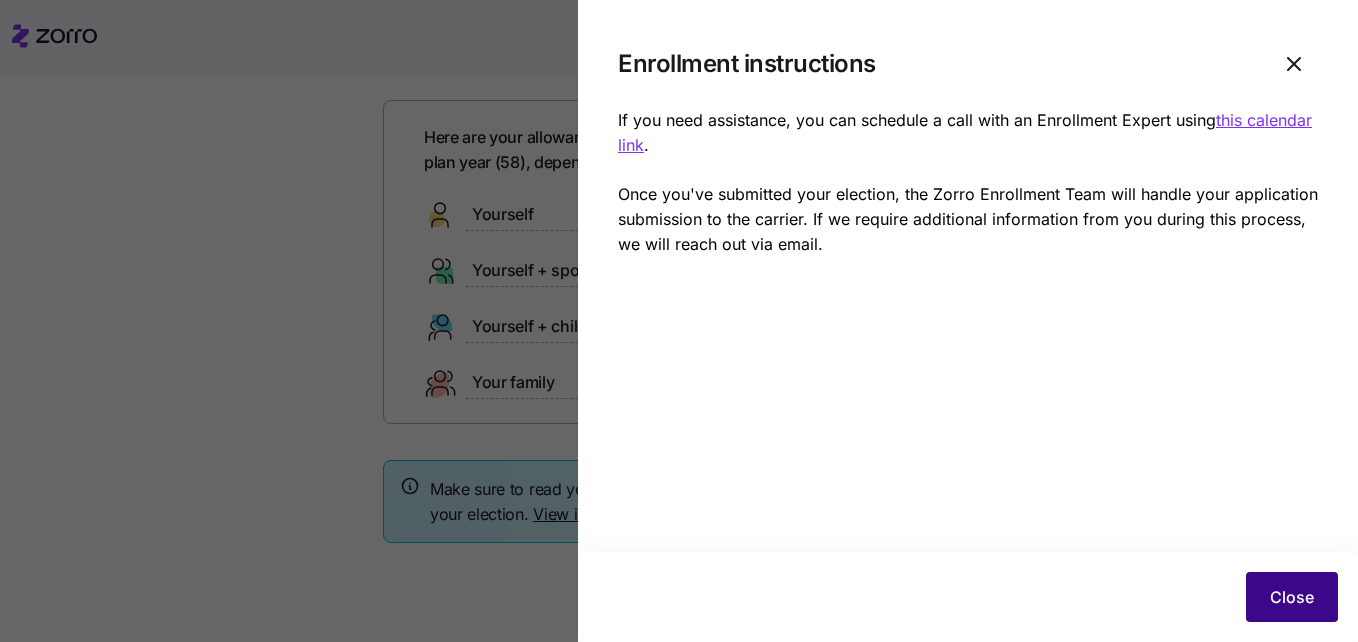 click on "Close" at bounding box center (1292, 597) 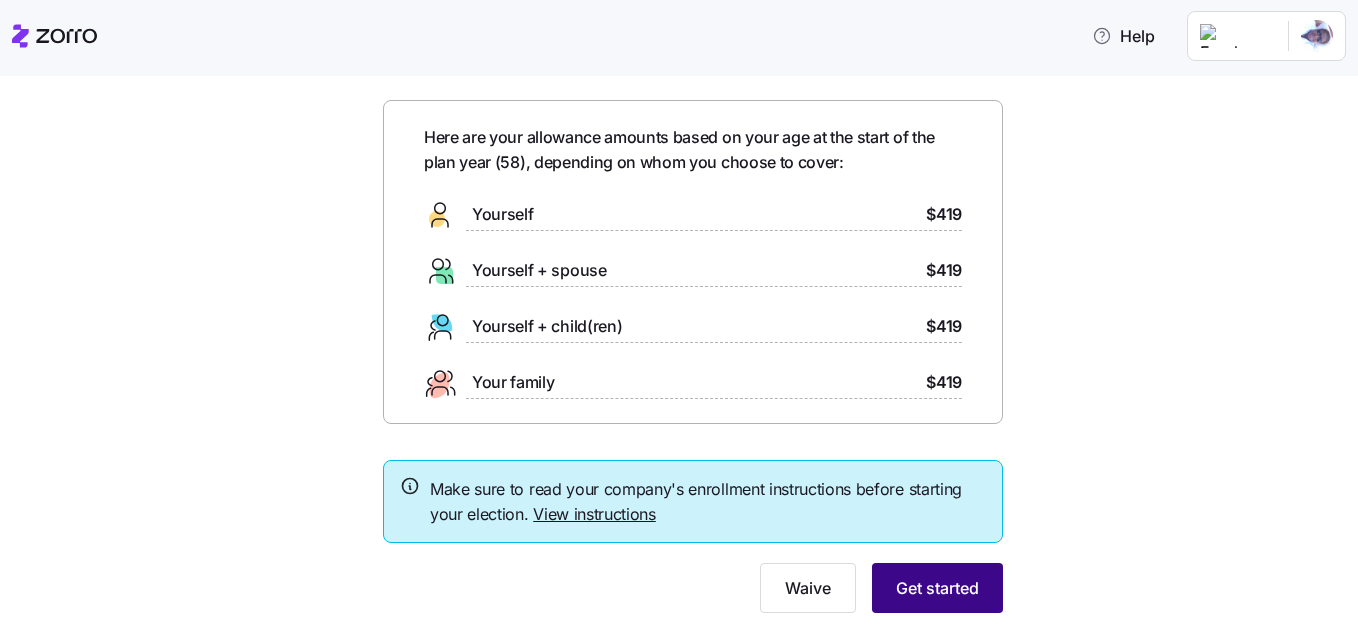click on "Get started" at bounding box center [937, 588] 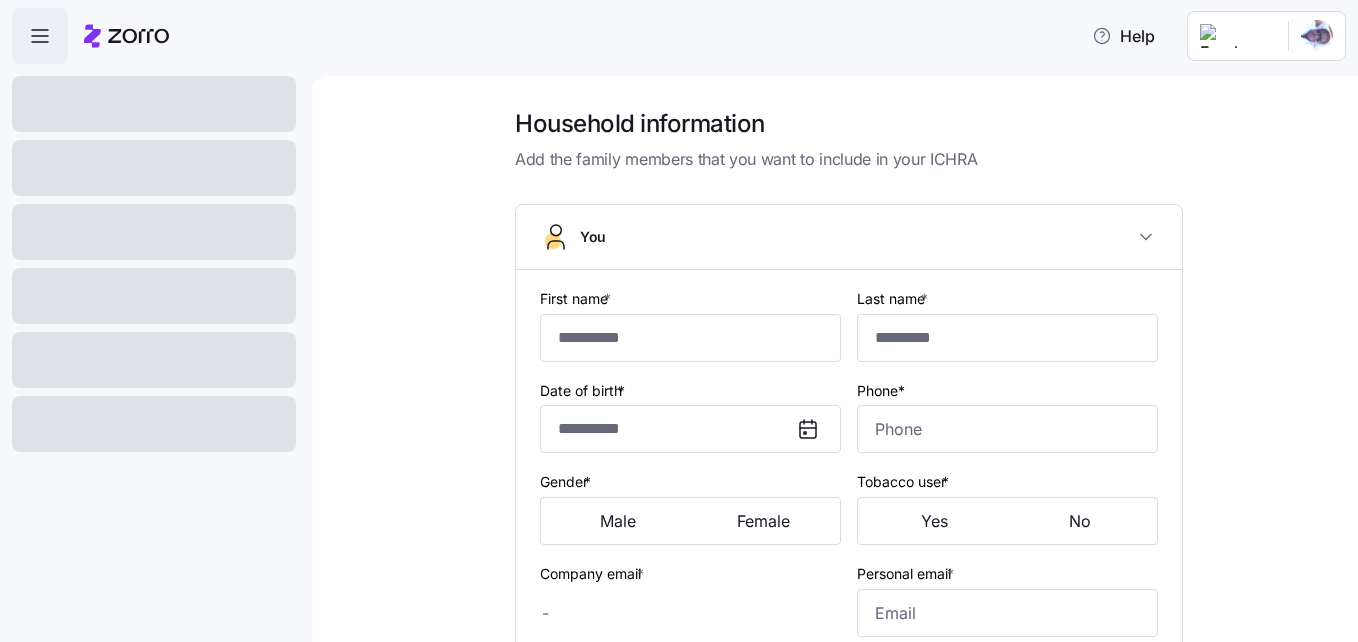 type on "*******" 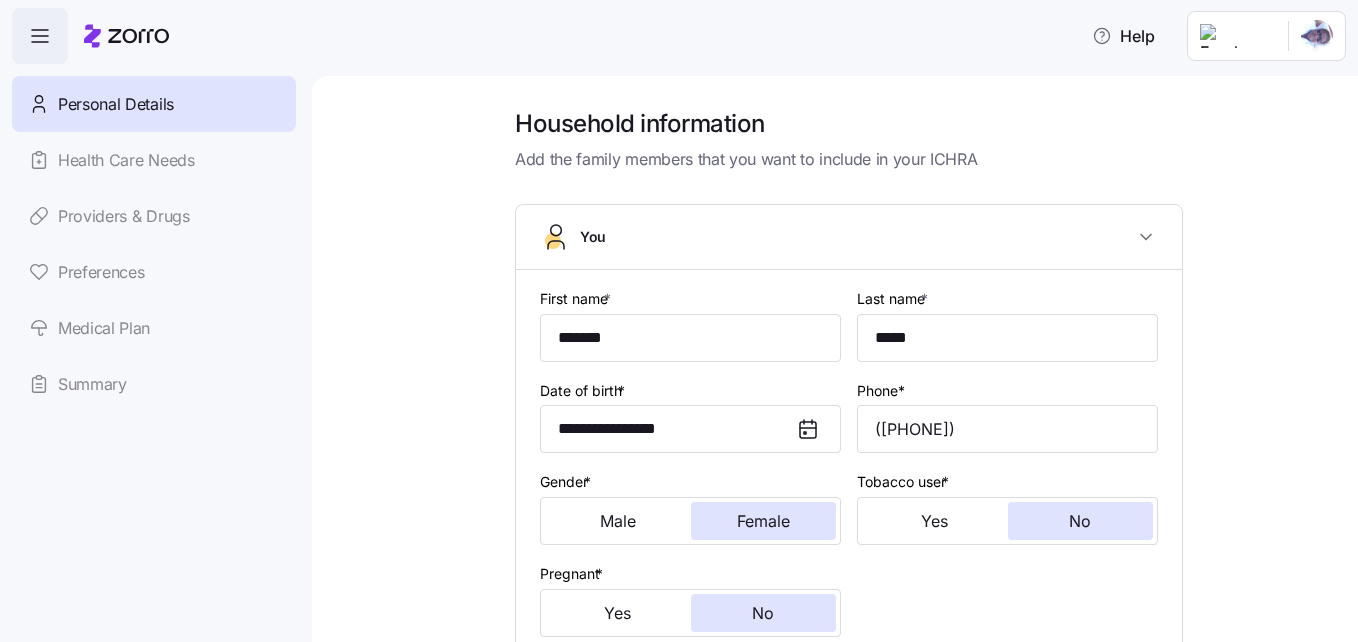 type on "**********" 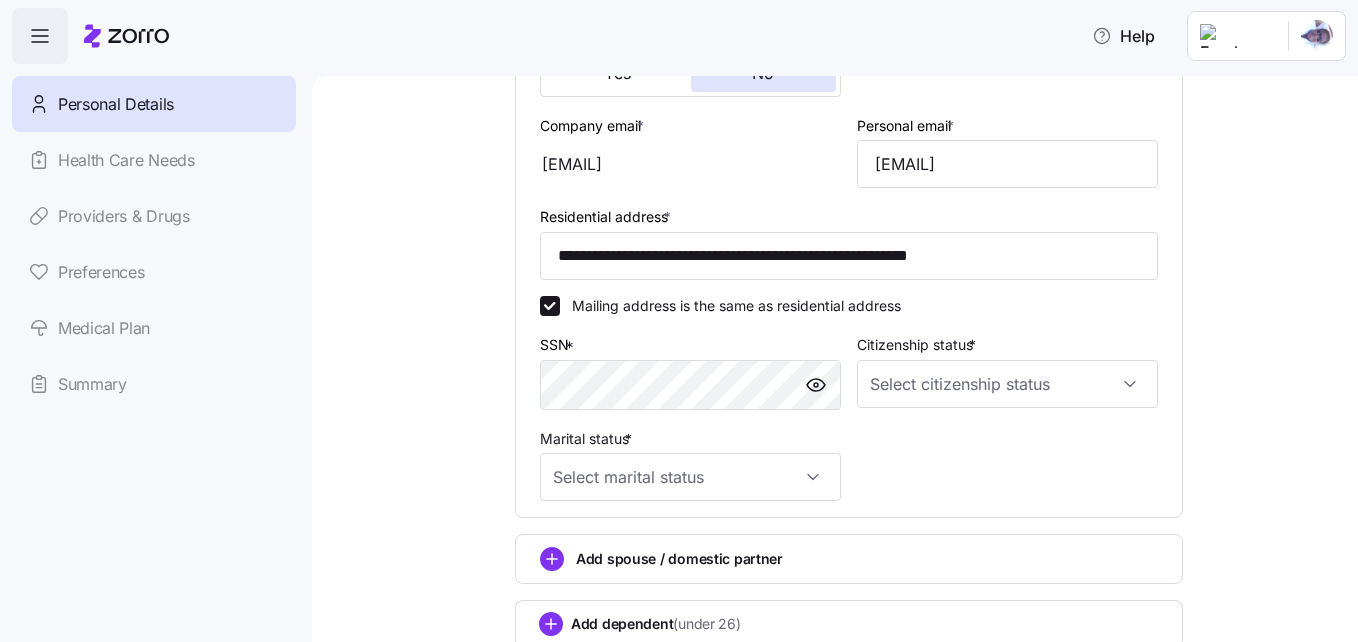 scroll, scrollTop: 542, scrollLeft: 0, axis: vertical 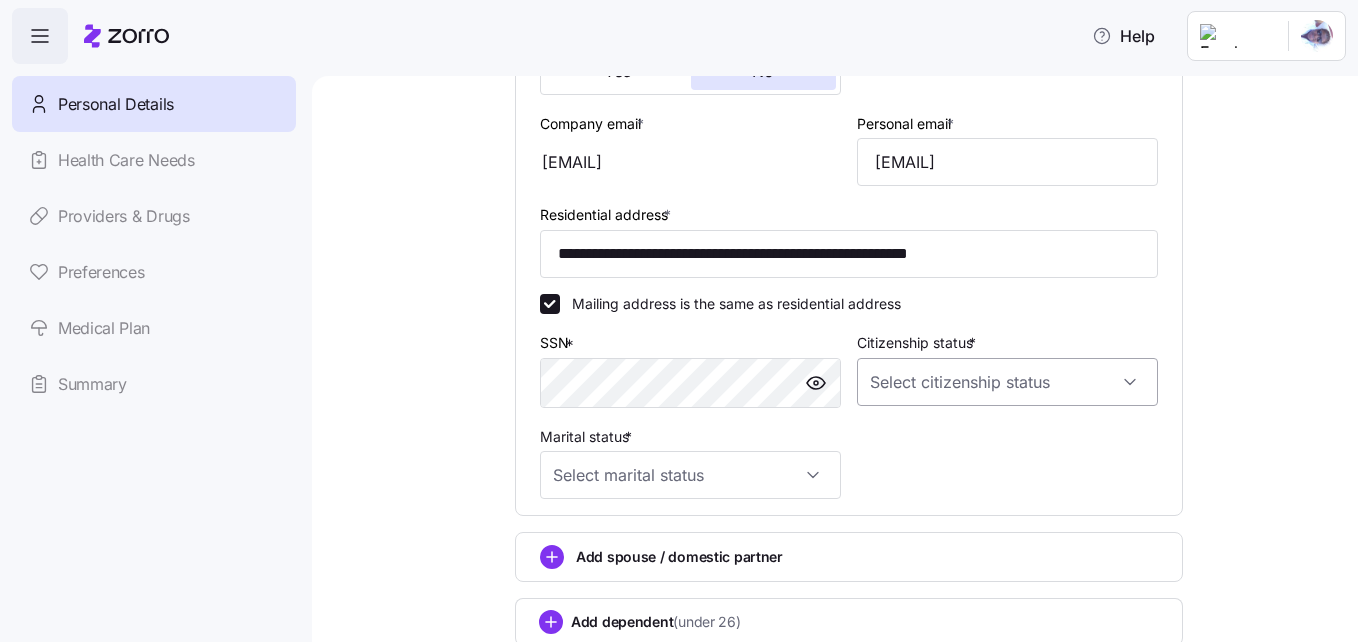 click on "Citizenship status  *" at bounding box center [1007, 382] 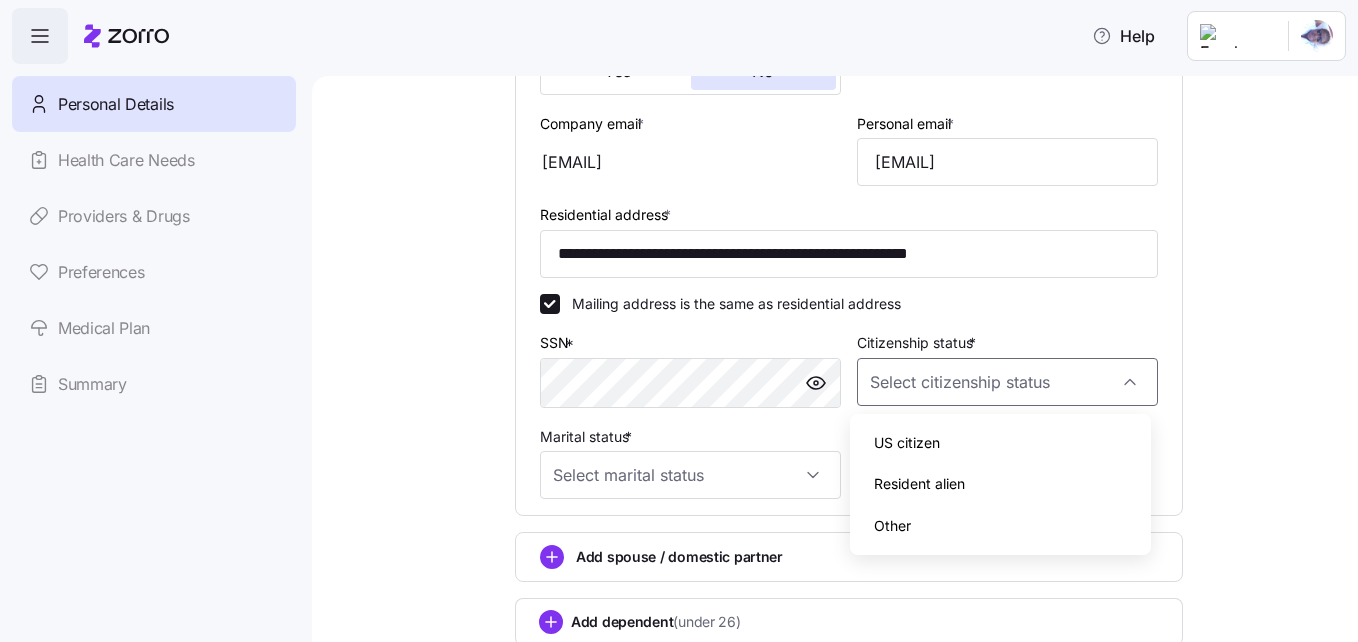 click on "US citizen" at bounding box center (907, 443) 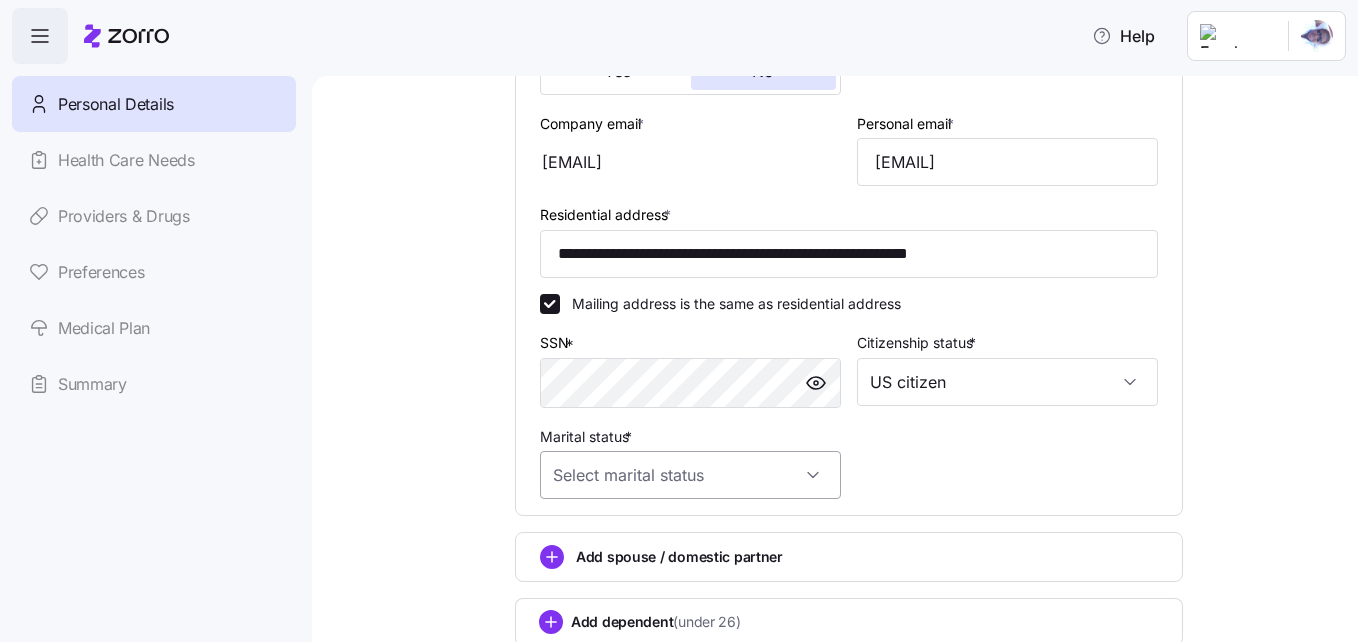click on "Marital status  *" at bounding box center (690, 475) 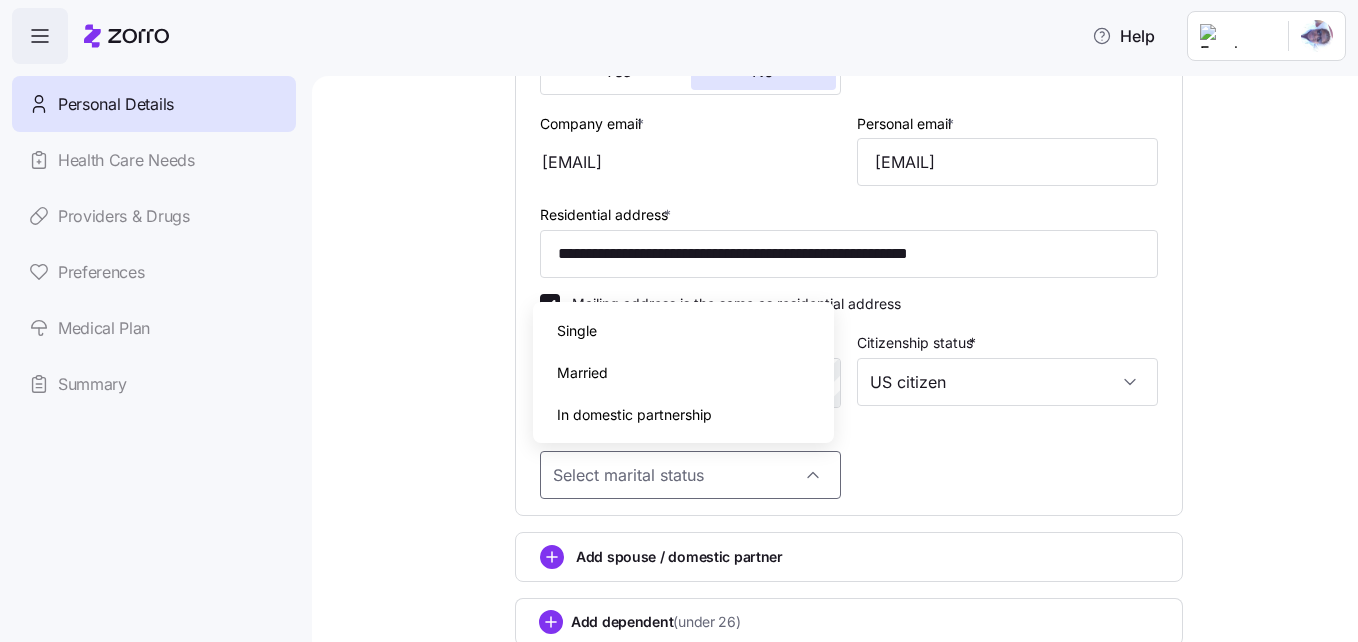 click on "Single" at bounding box center (577, 331) 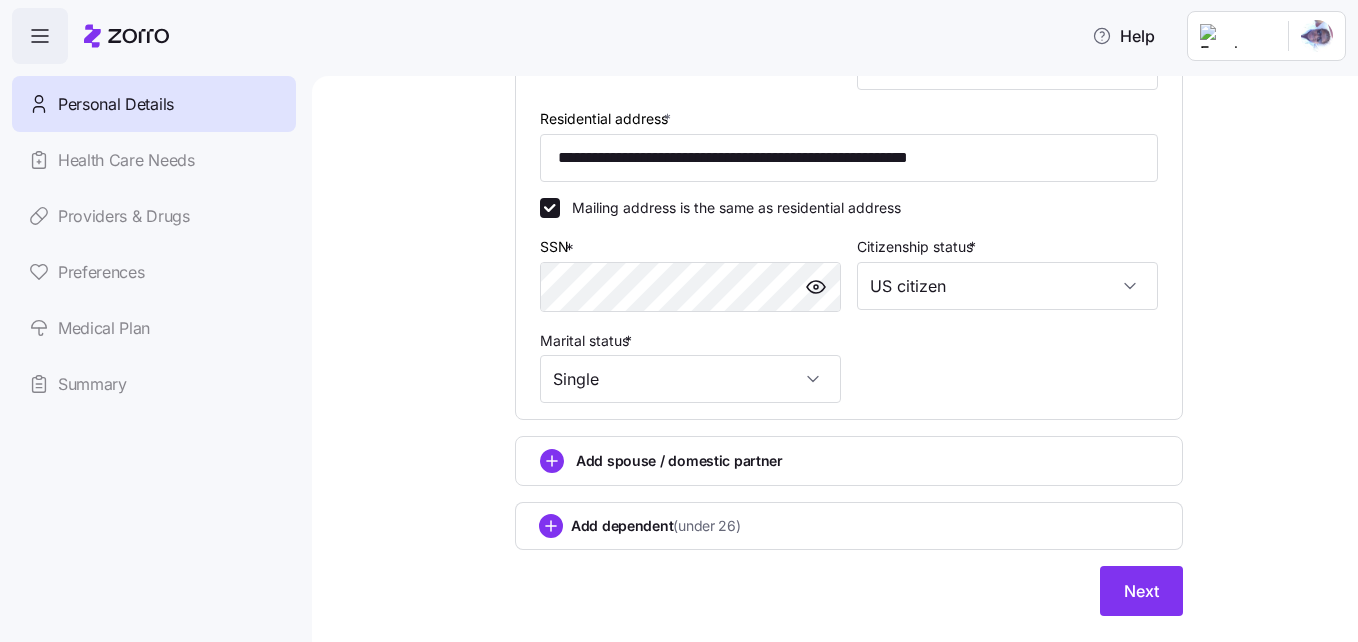 scroll, scrollTop: 684, scrollLeft: 0, axis: vertical 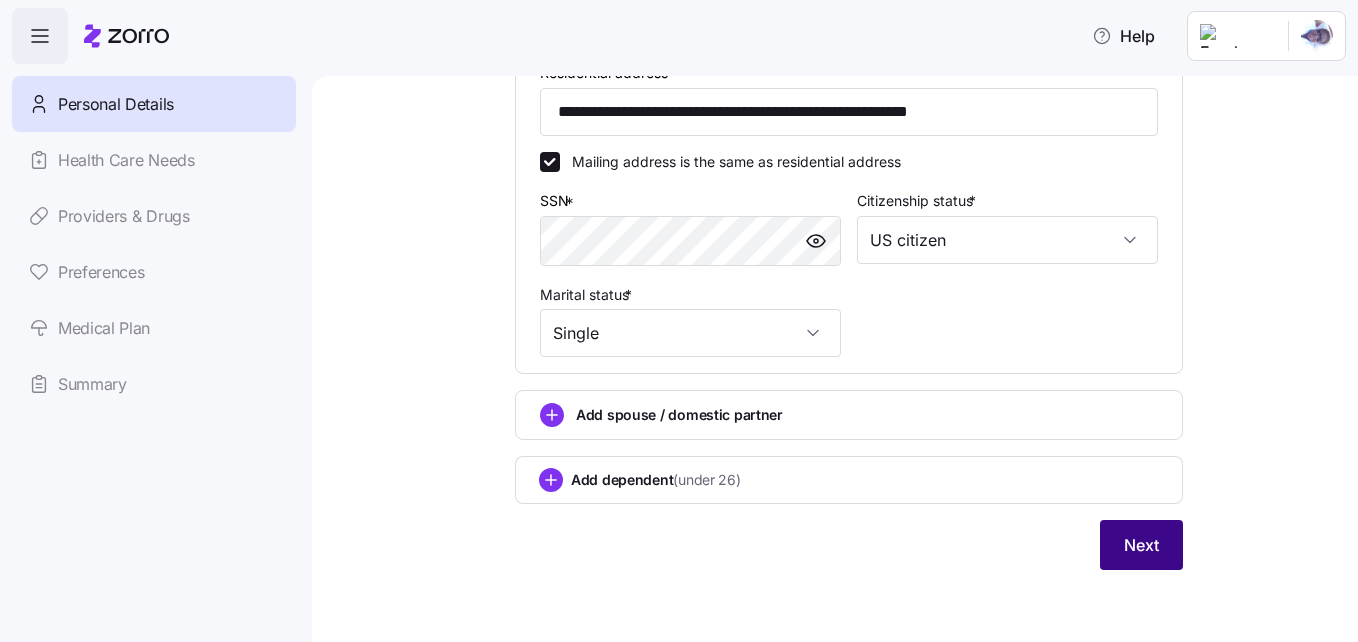 click on "Next" at bounding box center (1141, 545) 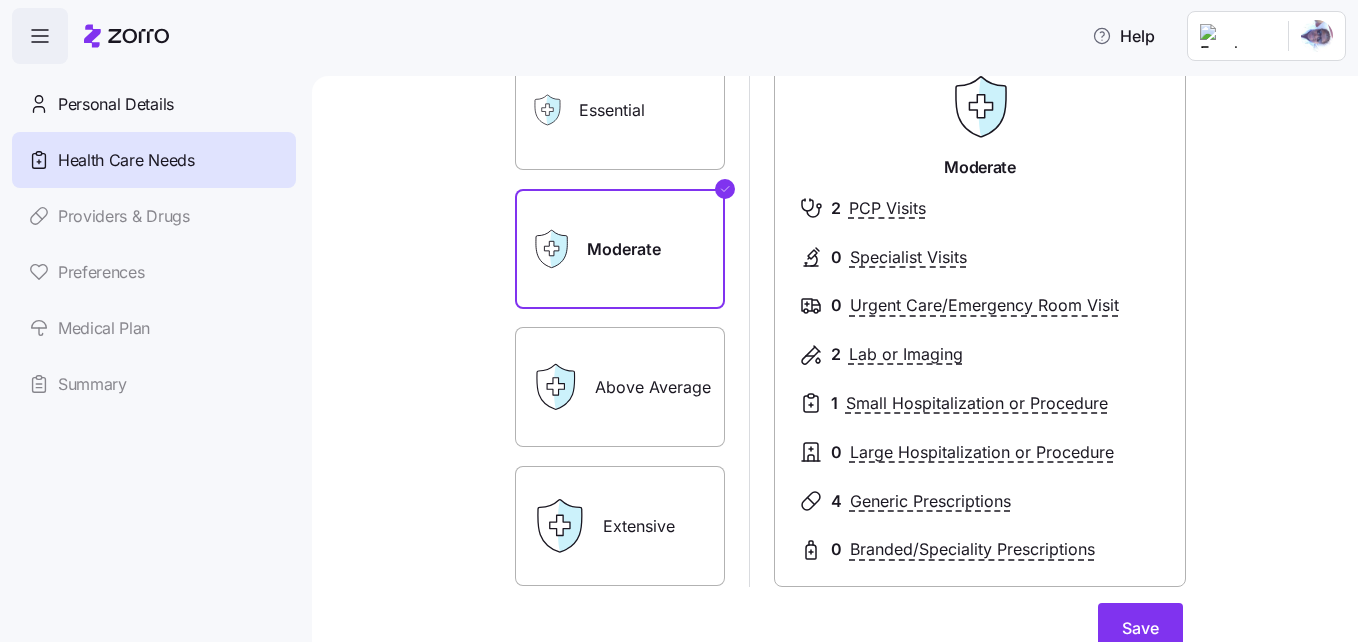 scroll, scrollTop: 174, scrollLeft: 0, axis: vertical 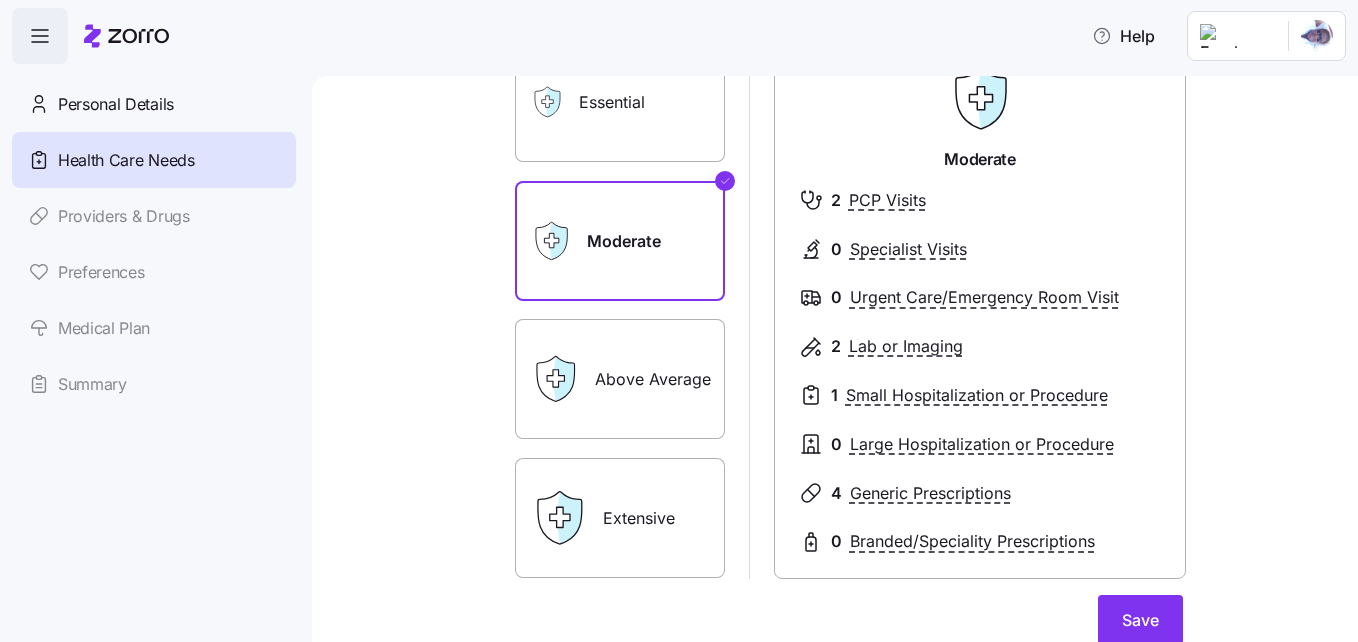 click on "0" at bounding box center [836, 249] 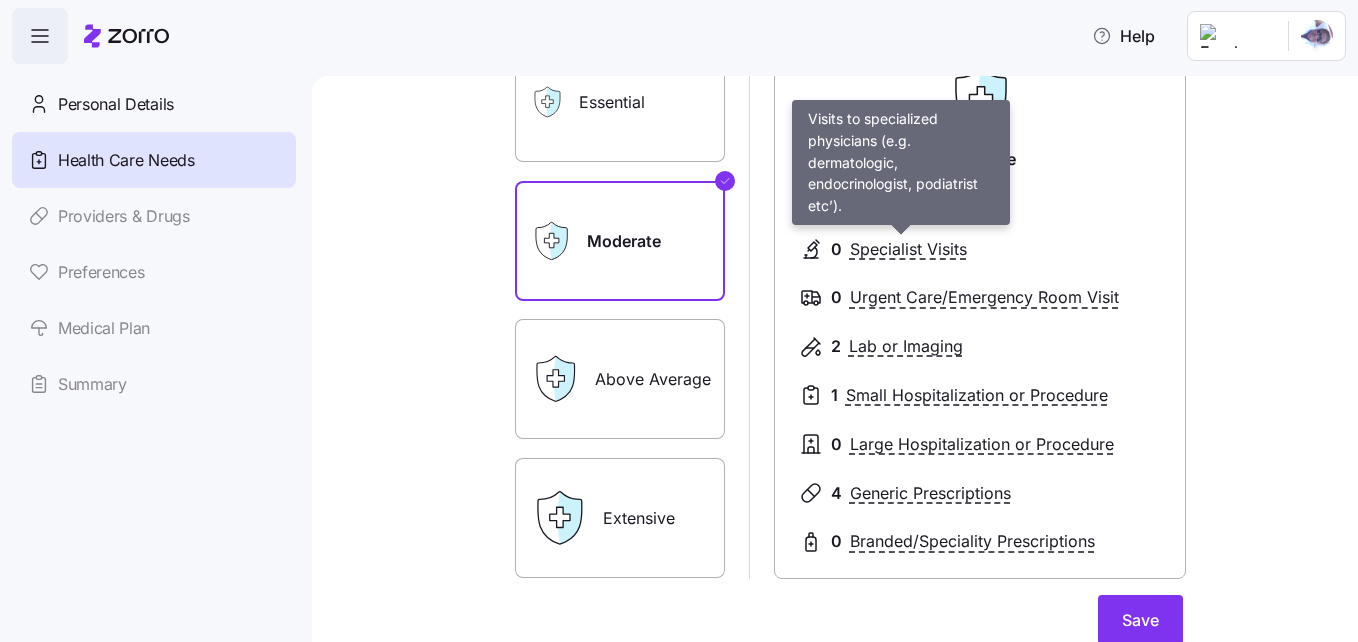 click on "Specialist Visits" at bounding box center [908, 249] 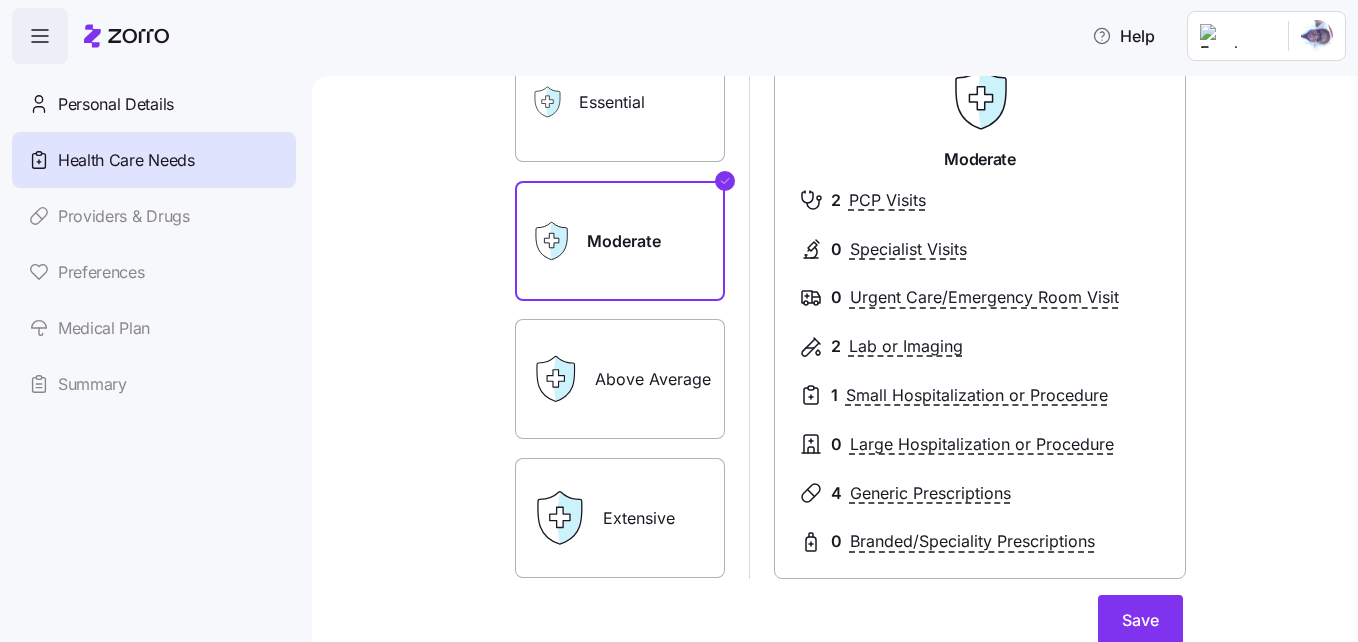 click 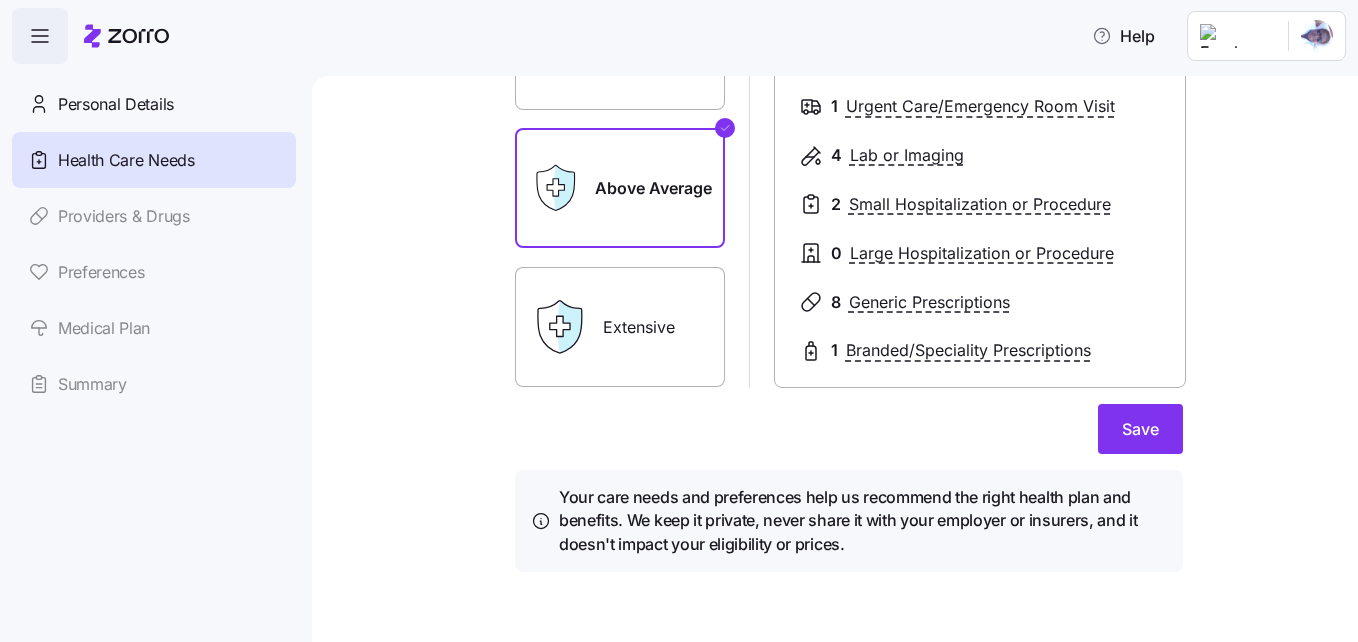 scroll, scrollTop: 367, scrollLeft: 0, axis: vertical 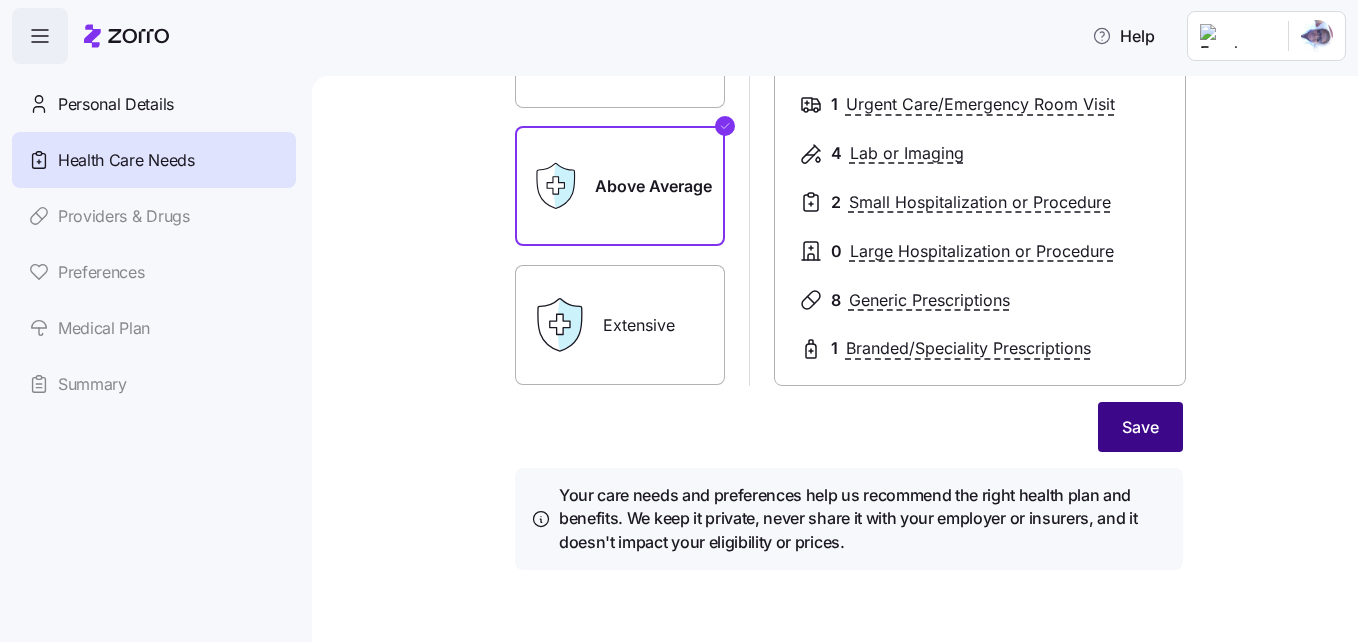 click on "Save" at bounding box center [1140, 427] 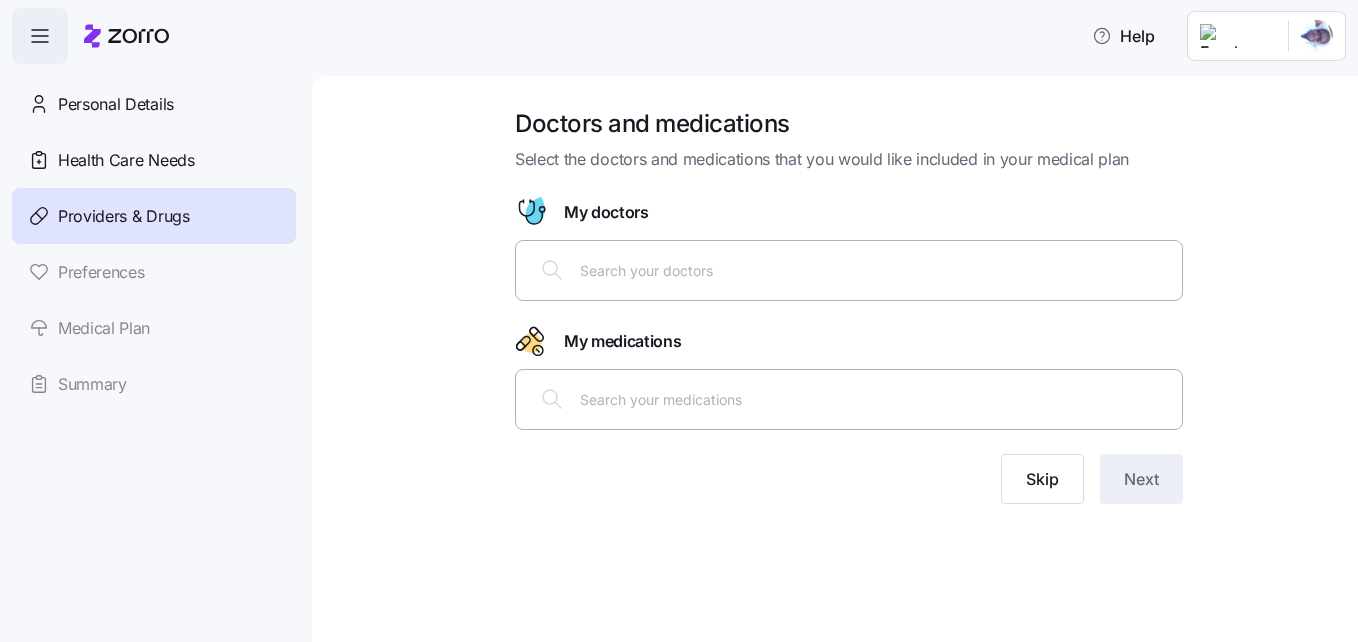 click at bounding box center [875, 270] 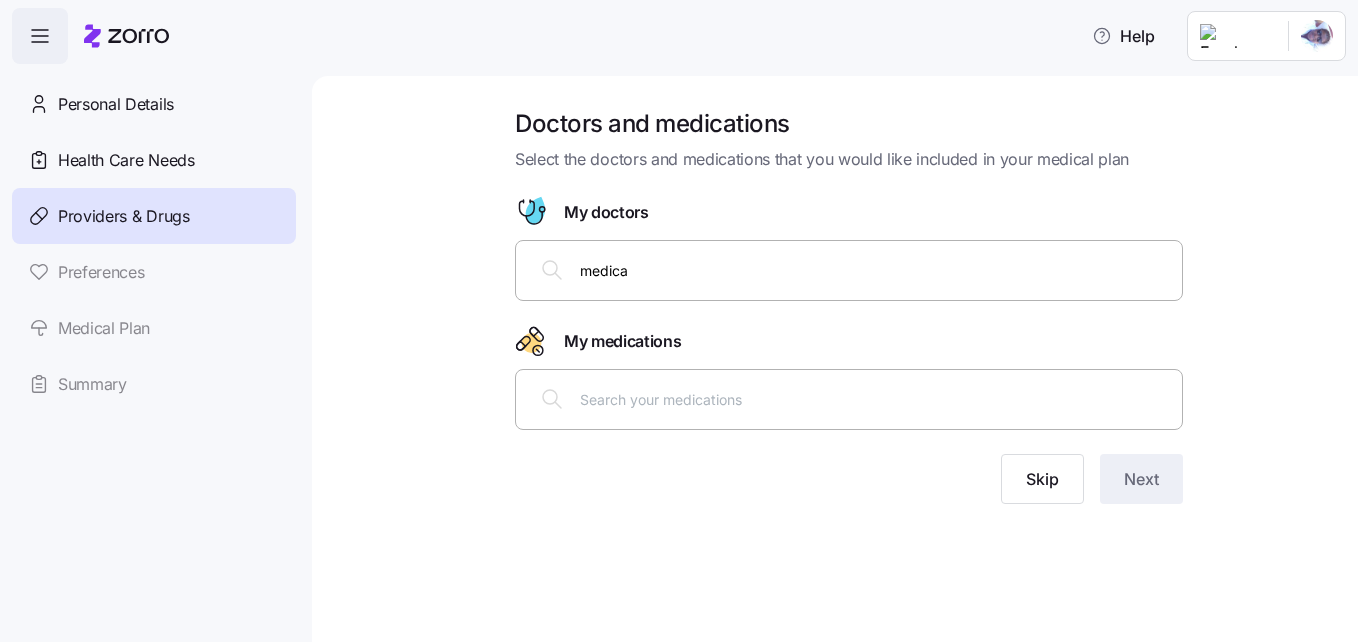 type on "medical" 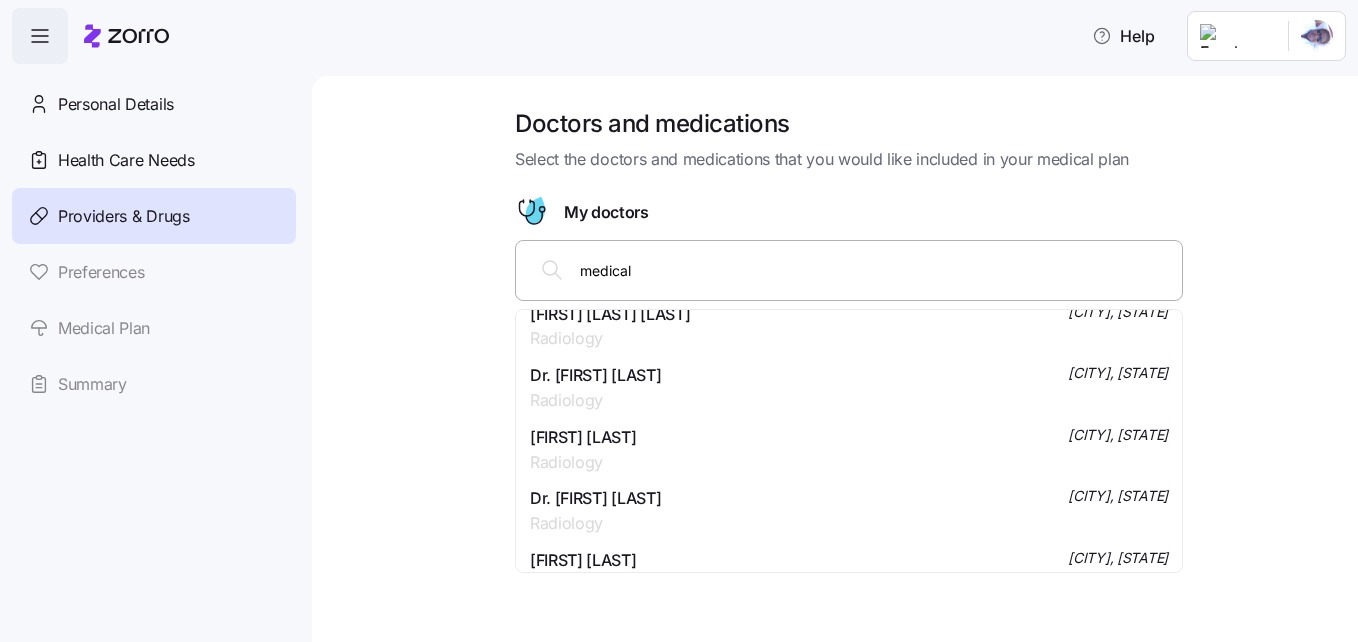scroll, scrollTop: 120, scrollLeft: 0, axis: vertical 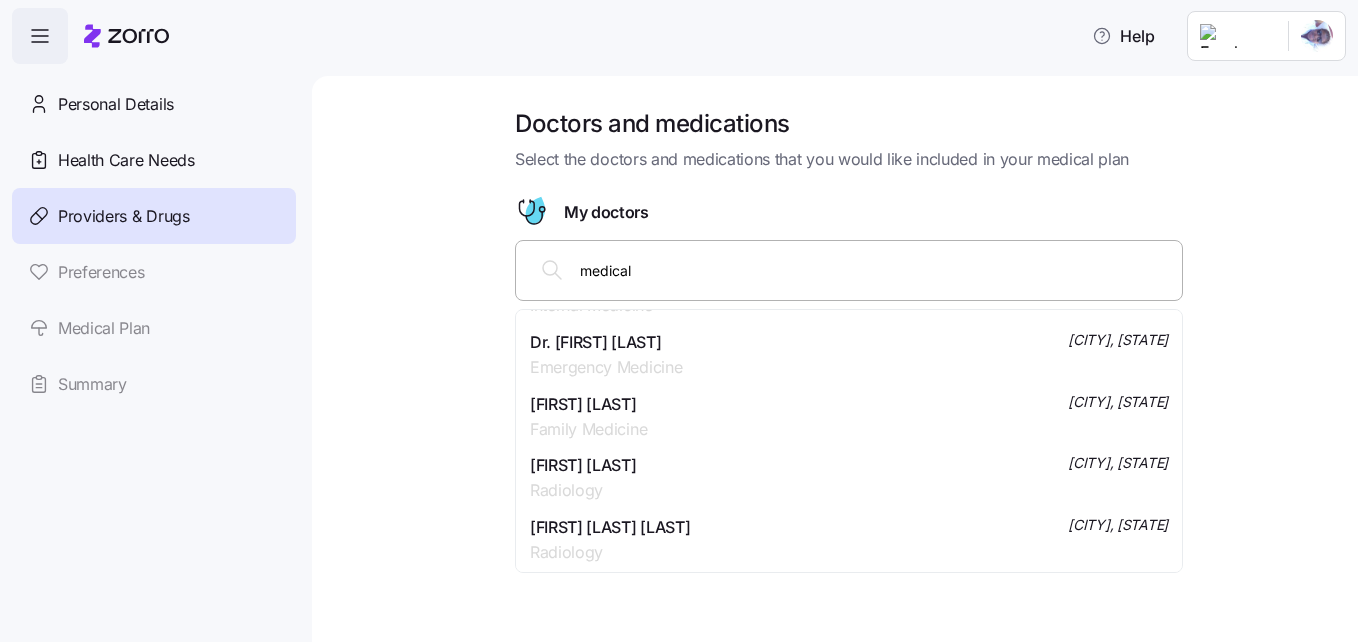 click on "[FIRST] [LAST]" at bounding box center [588, 404] 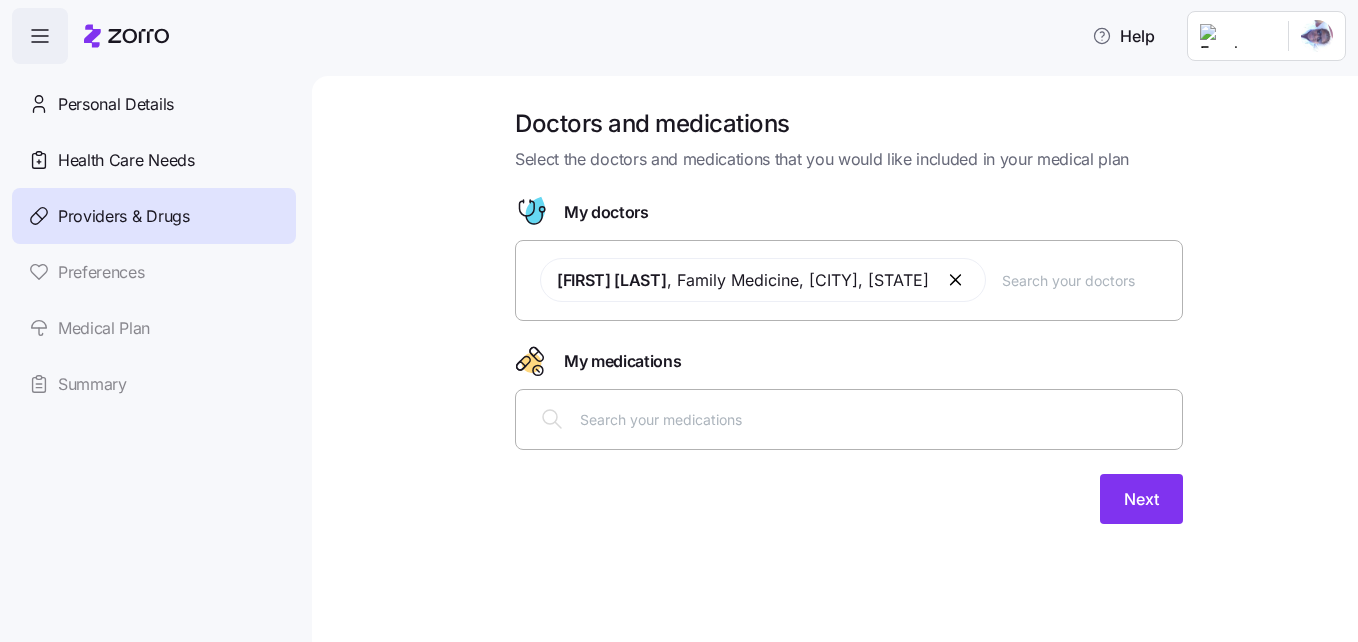 click at bounding box center [849, 419] 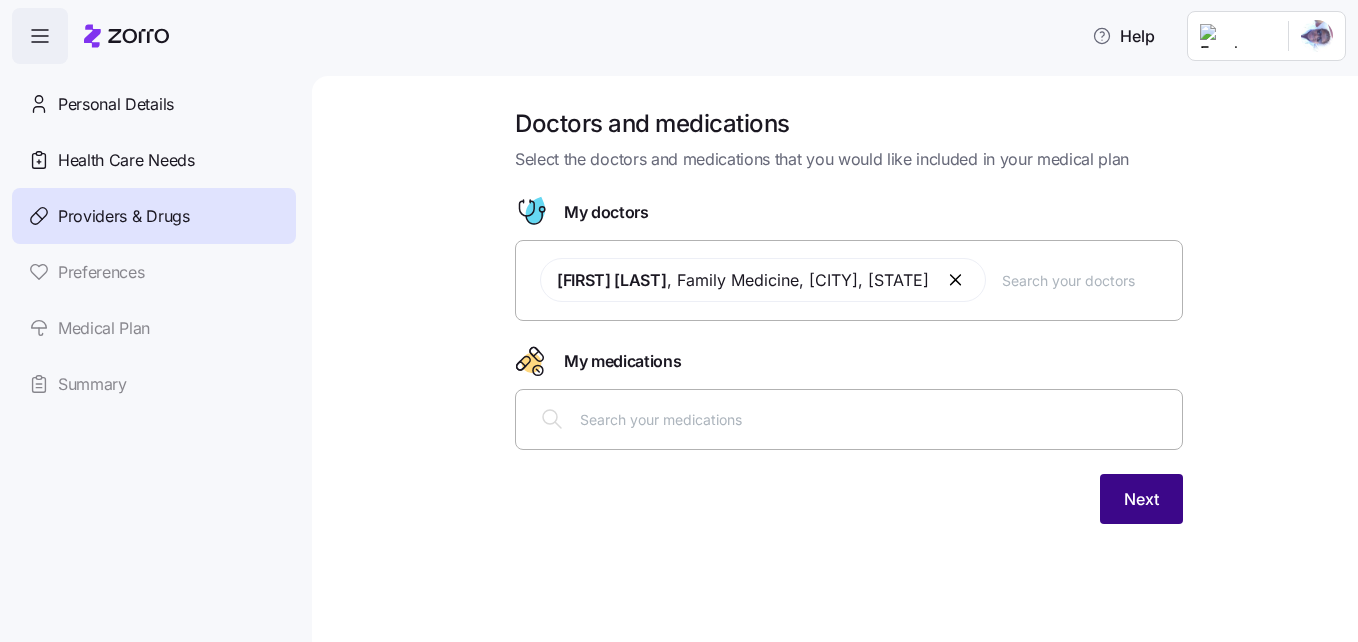 click on "Next" at bounding box center [1141, 499] 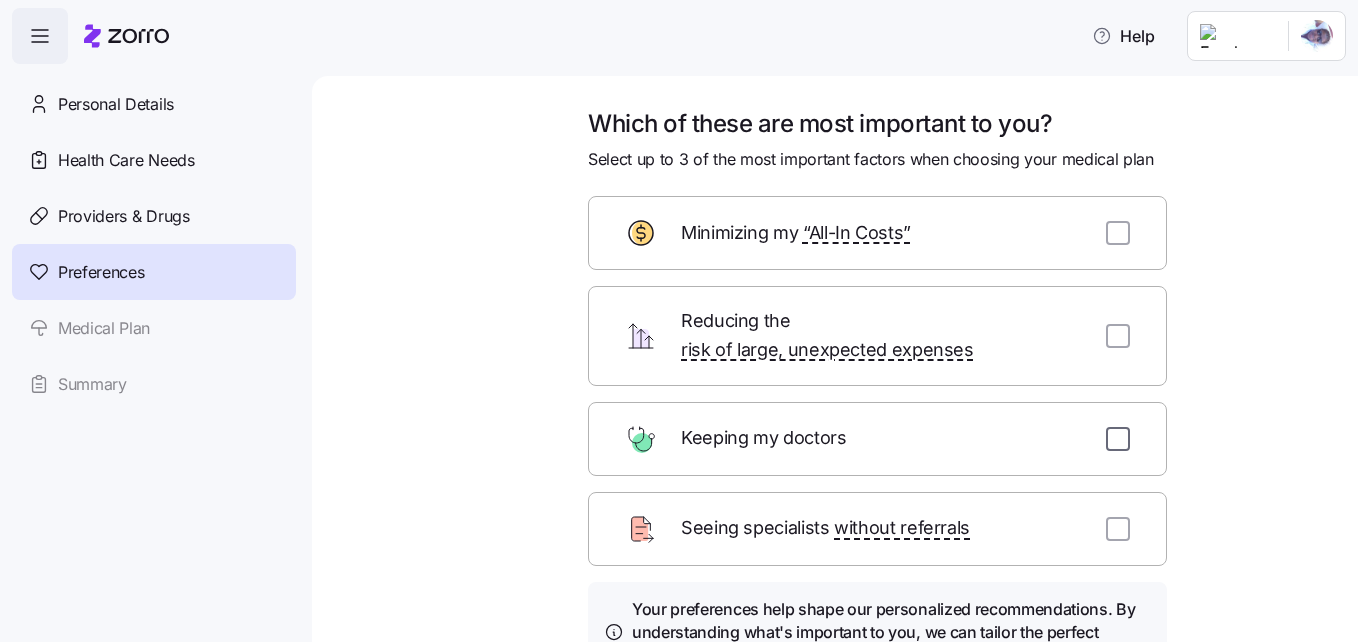 click at bounding box center [1118, 439] 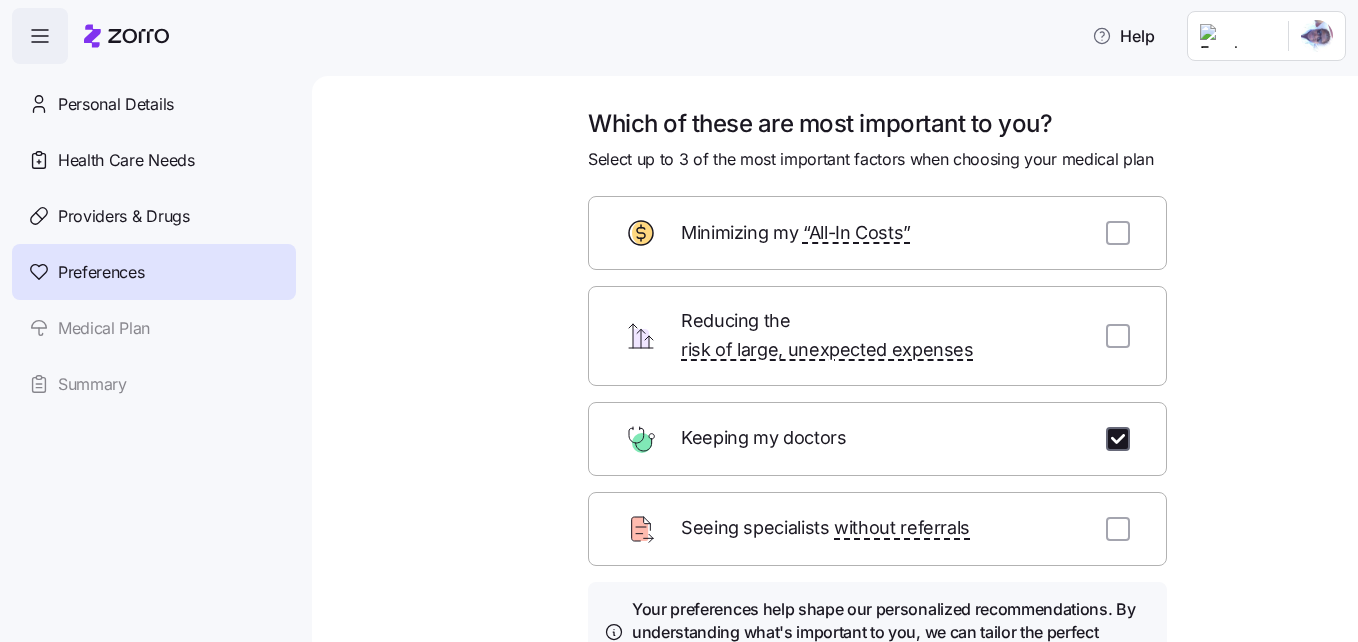 checkbox on "true" 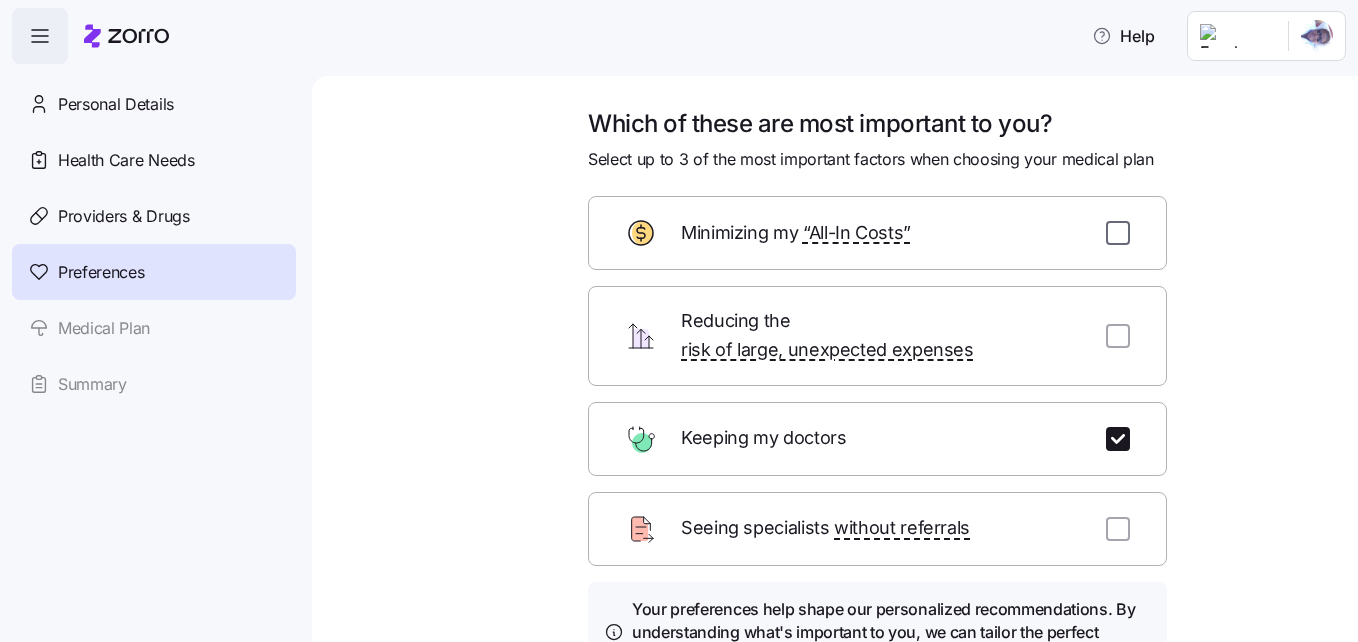 click at bounding box center [1118, 233] 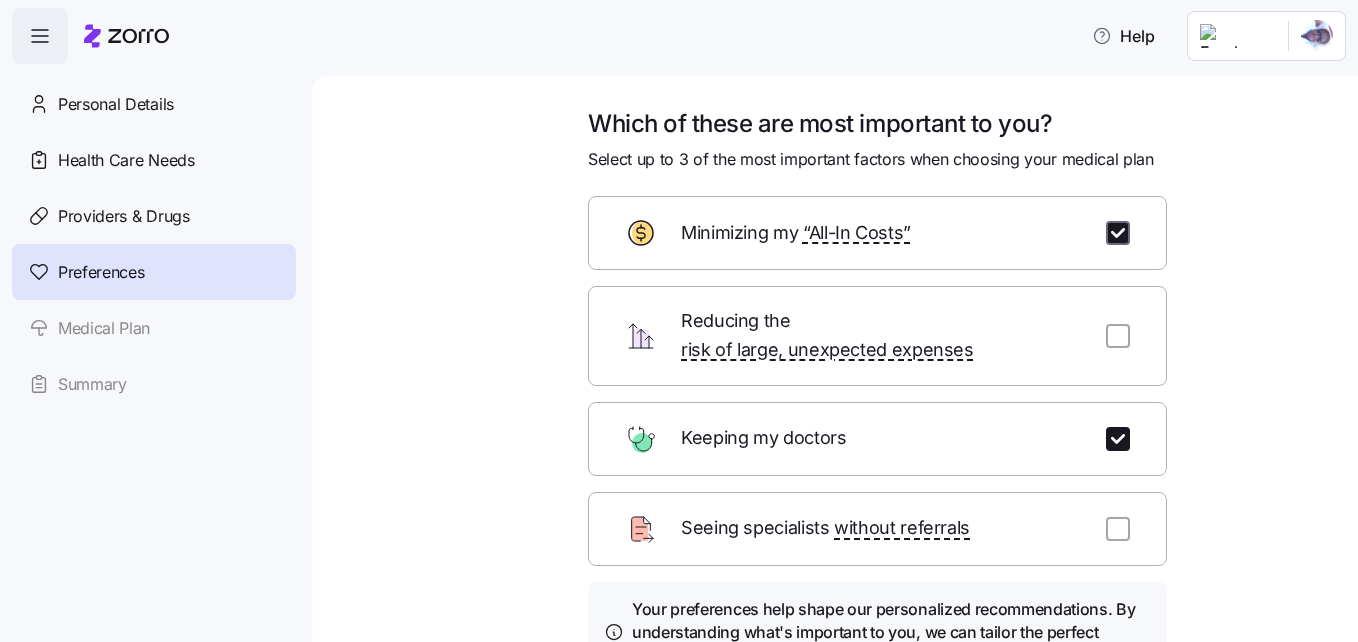 checkbox on "true" 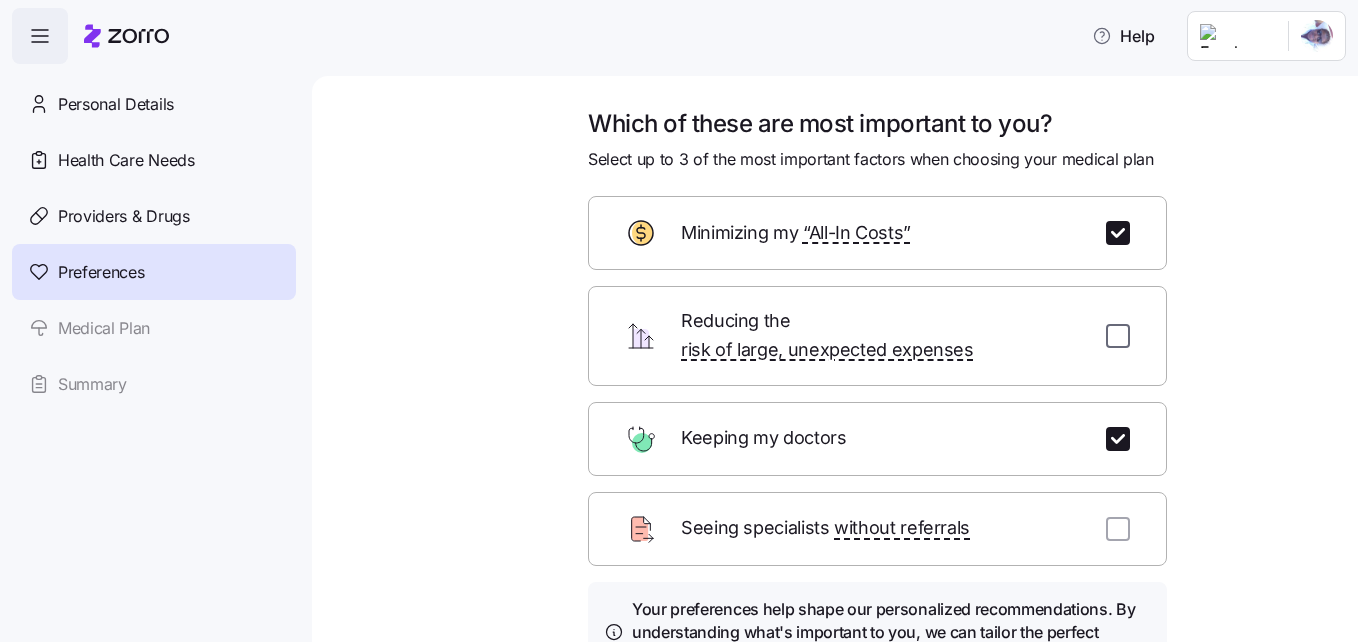 click at bounding box center (1118, 336) 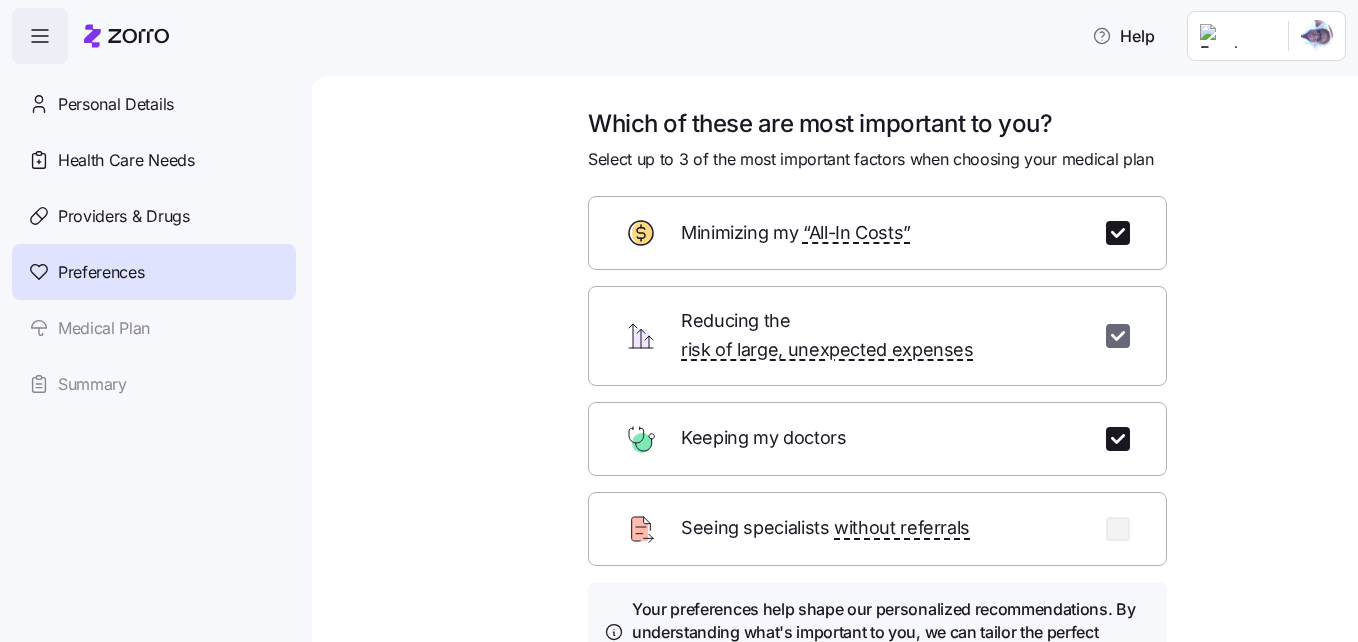 click at bounding box center (1118, 336) 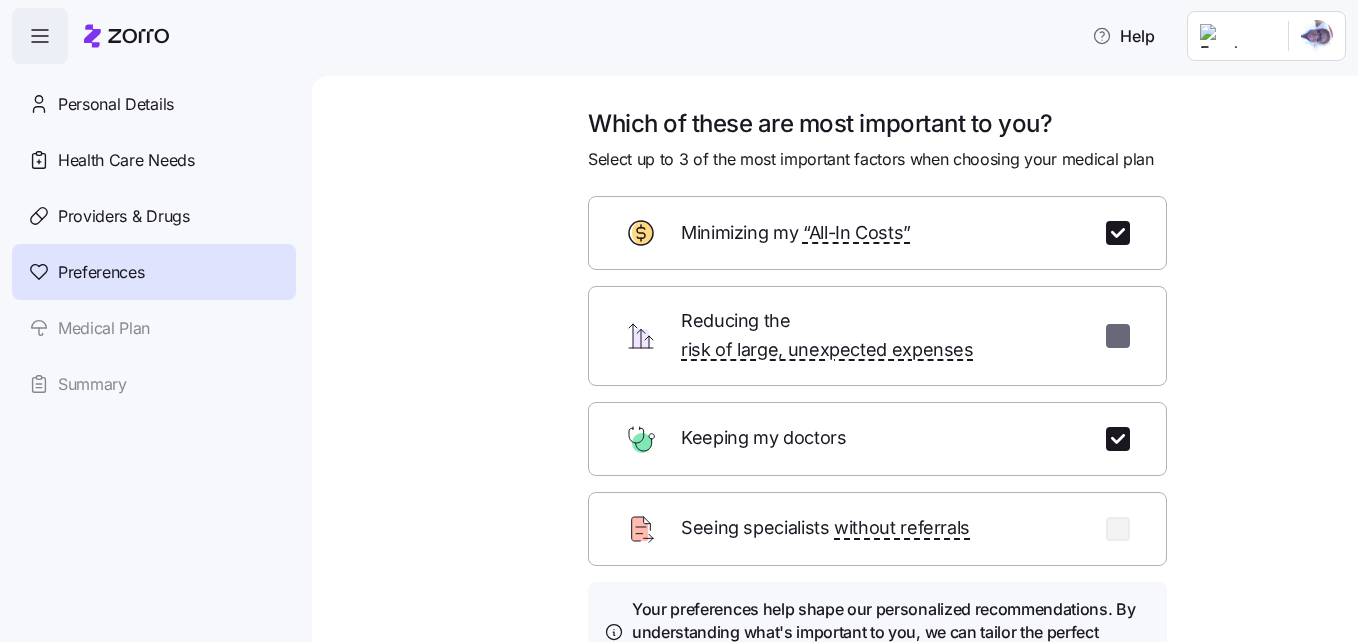 checkbox on "false" 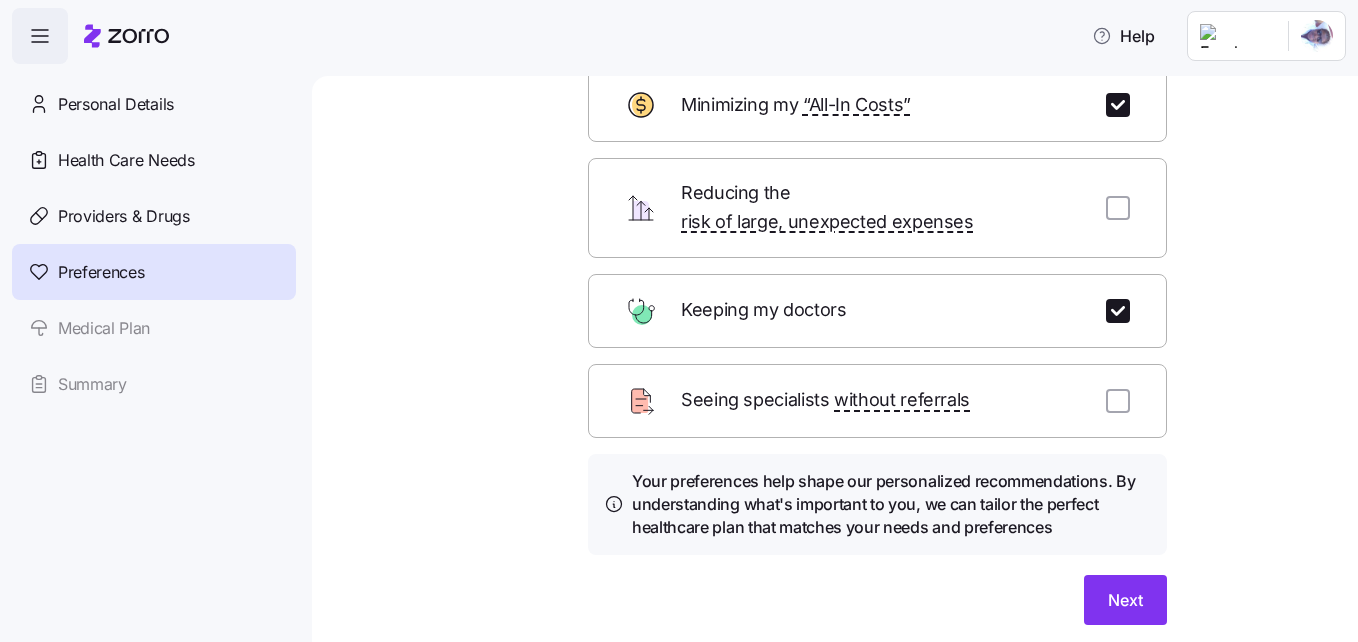 scroll, scrollTop: 130, scrollLeft: 0, axis: vertical 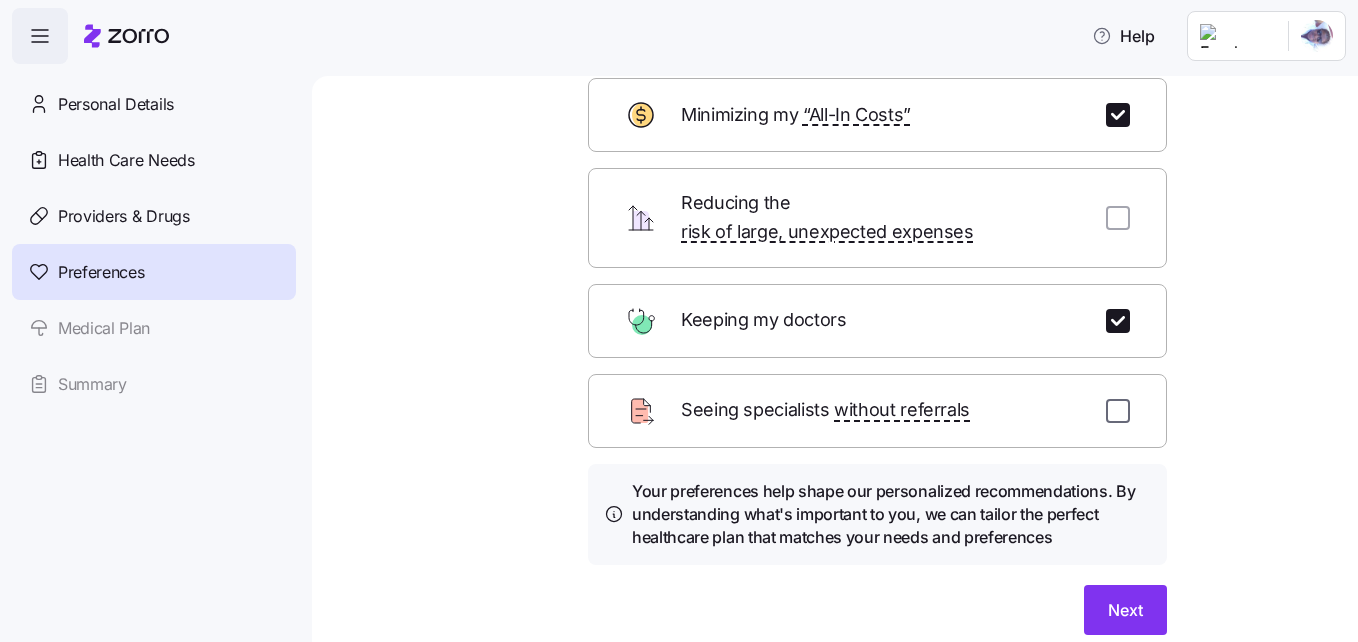 click at bounding box center (1118, 411) 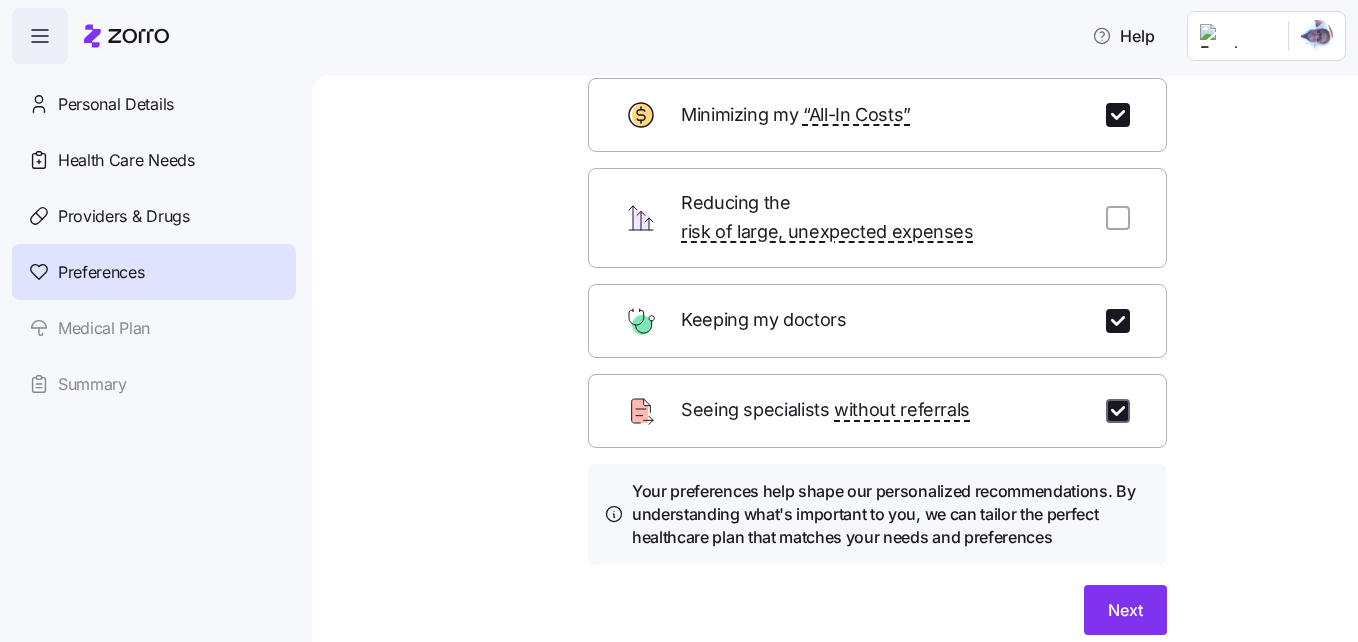 checkbox on "true" 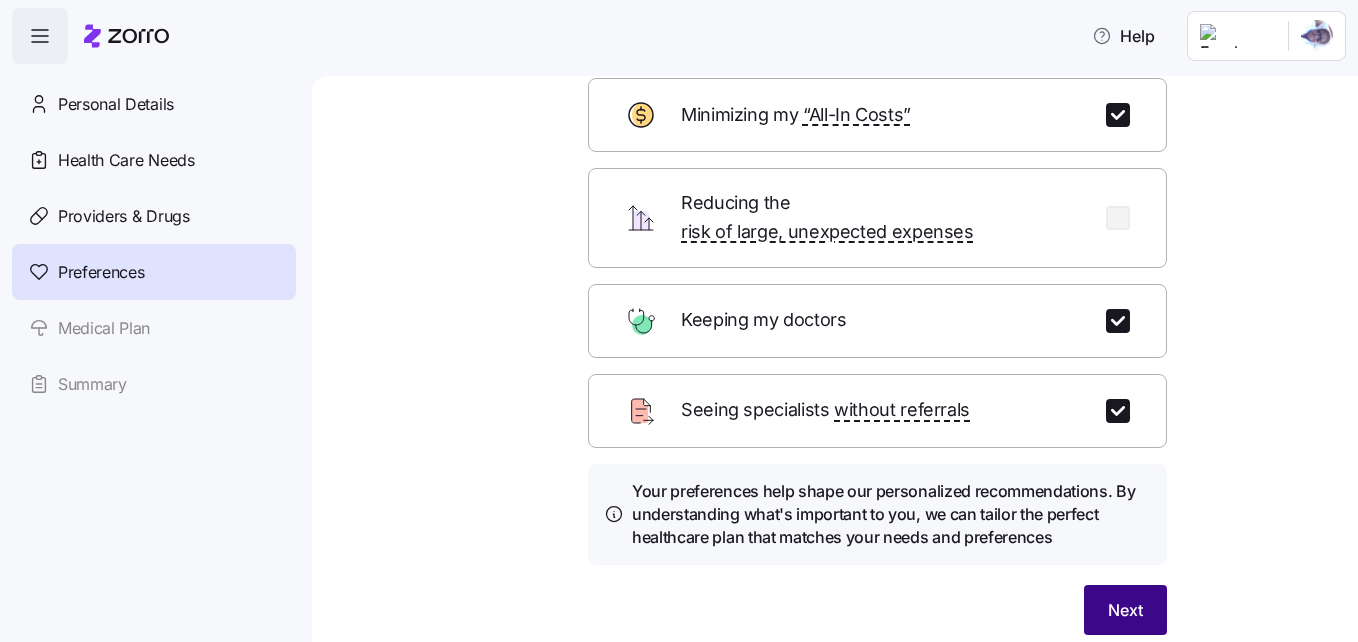 click on "Next" at bounding box center (1125, 610) 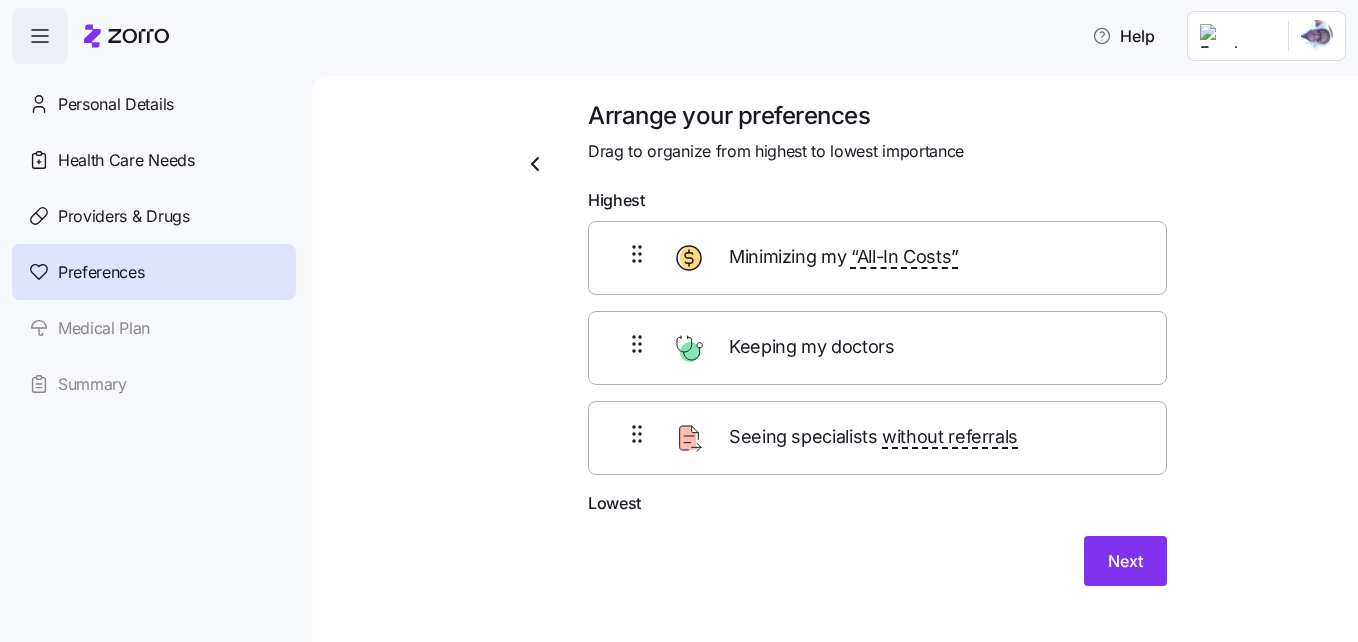 scroll, scrollTop: 0, scrollLeft: 0, axis: both 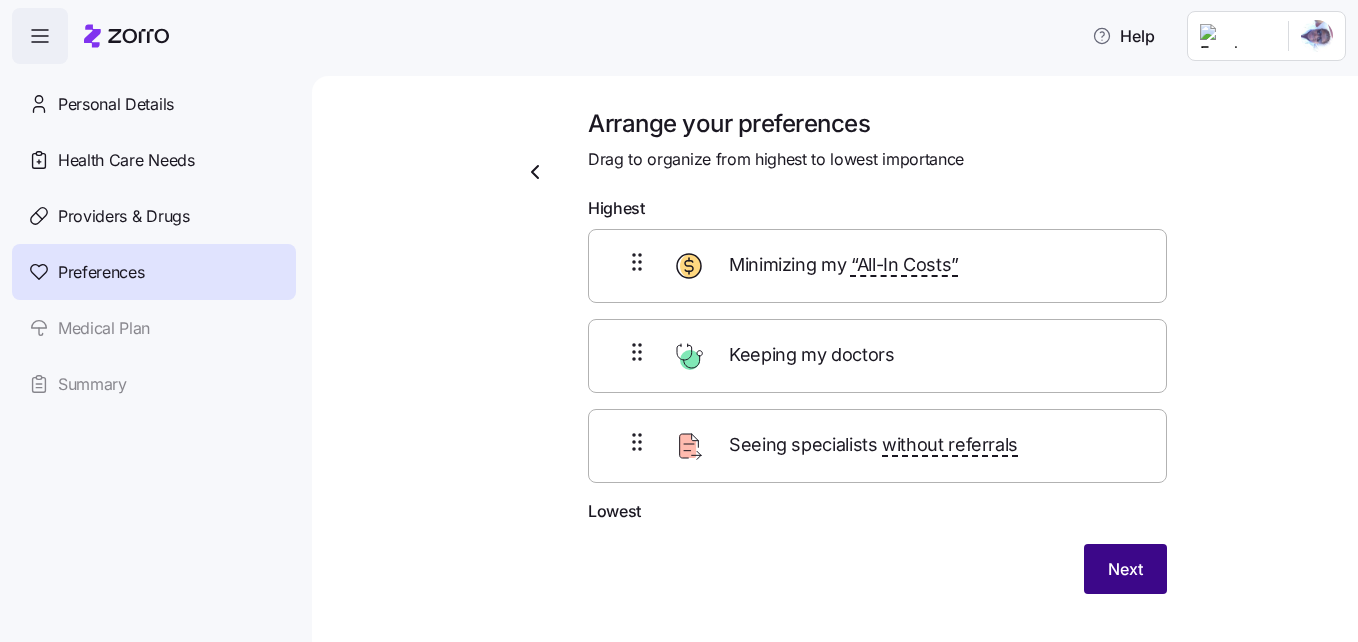 click on "Next" at bounding box center (1125, 569) 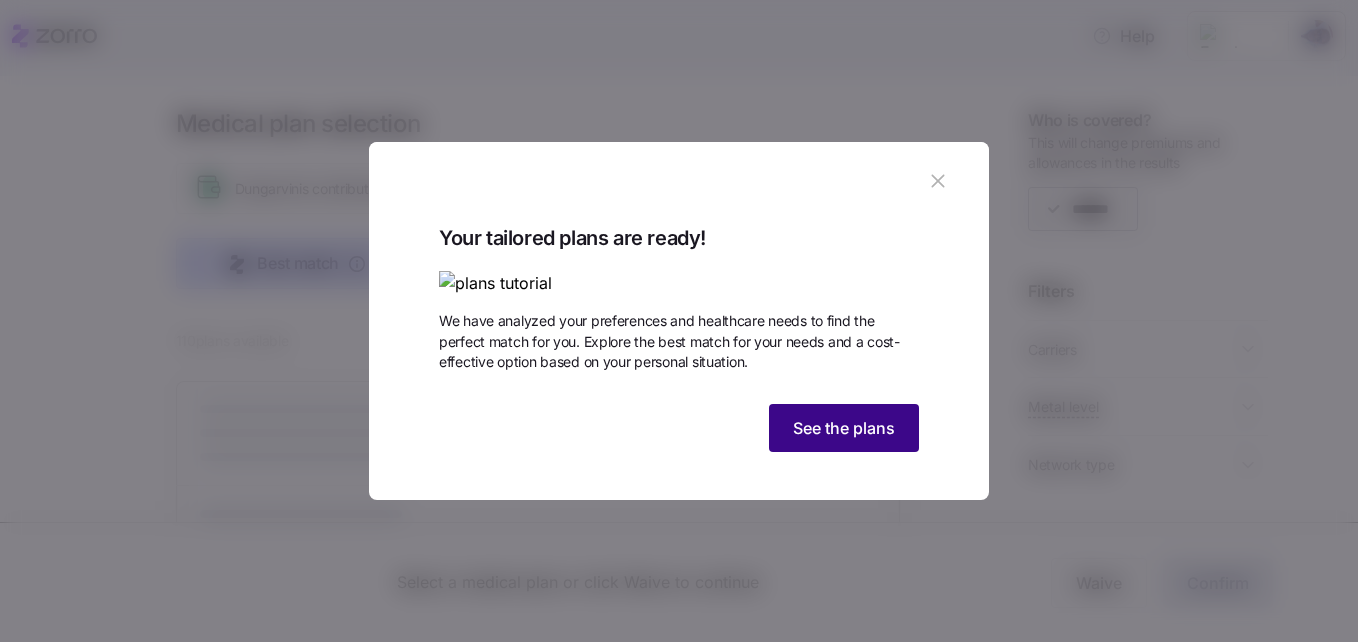 click on "See the plans" at bounding box center (844, 428) 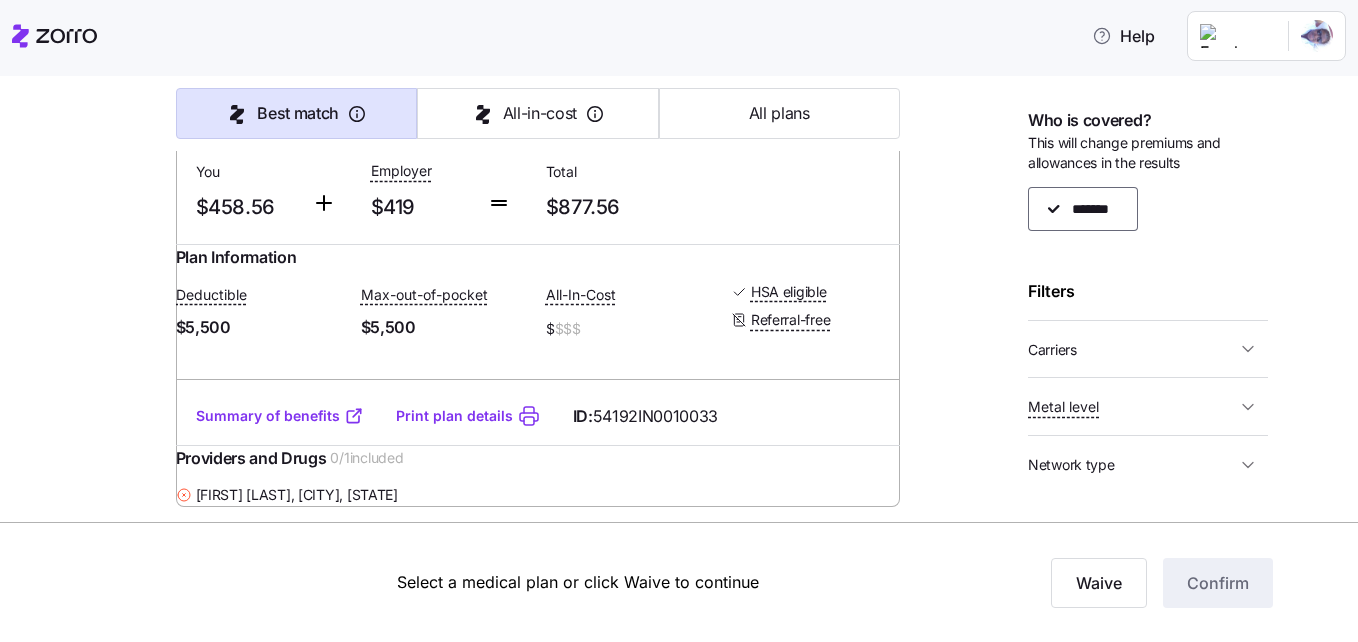scroll, scrollTop: 1423, scrollLeft: 0, axis: vertical 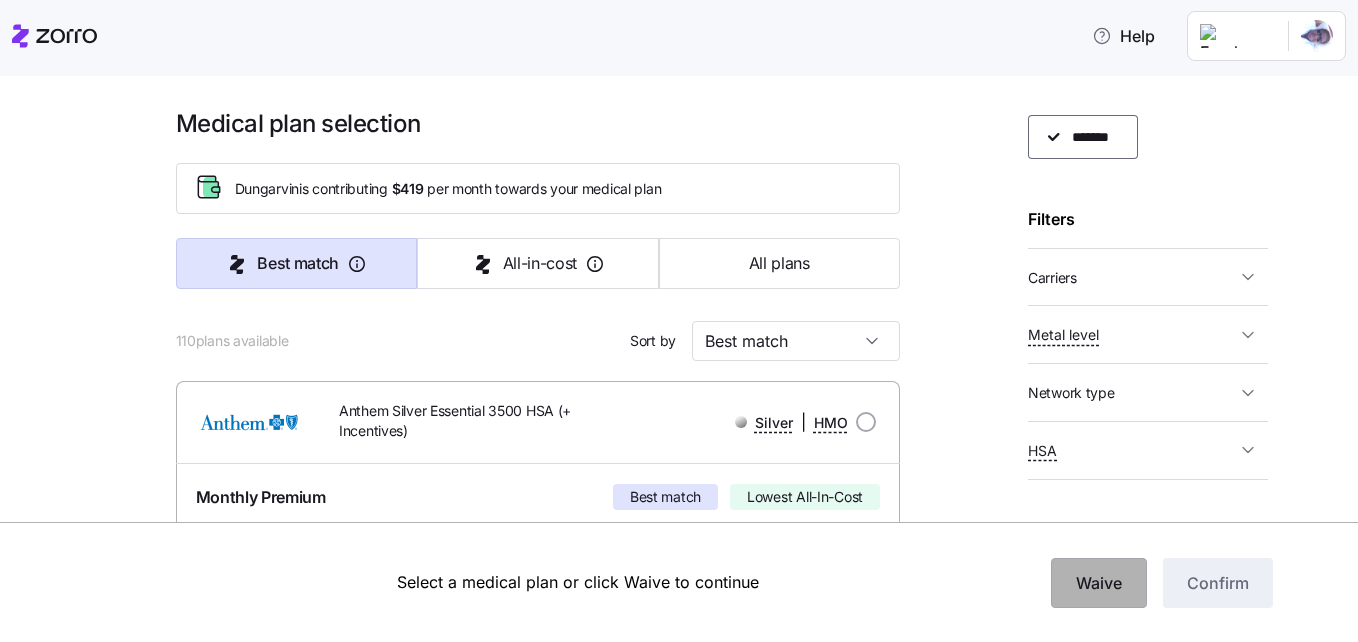 click on "Waive" at bounding box center [1099, 583] 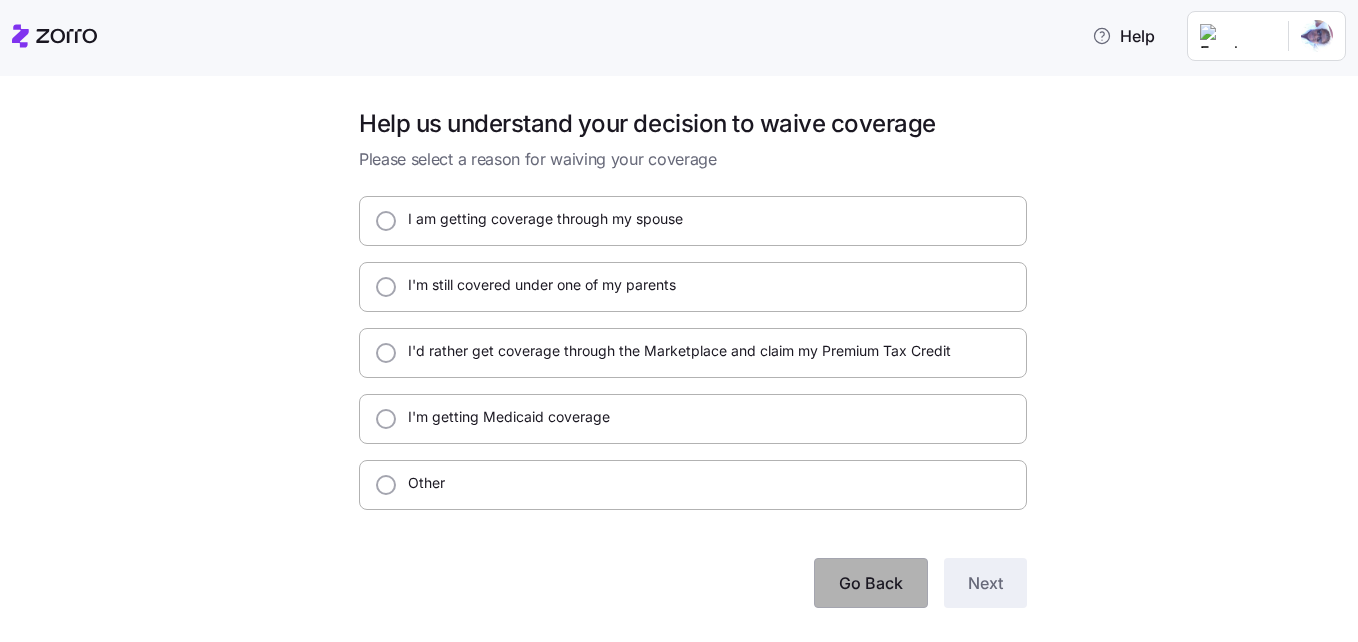 click on "Go Back" at bounding box center [871, 583] 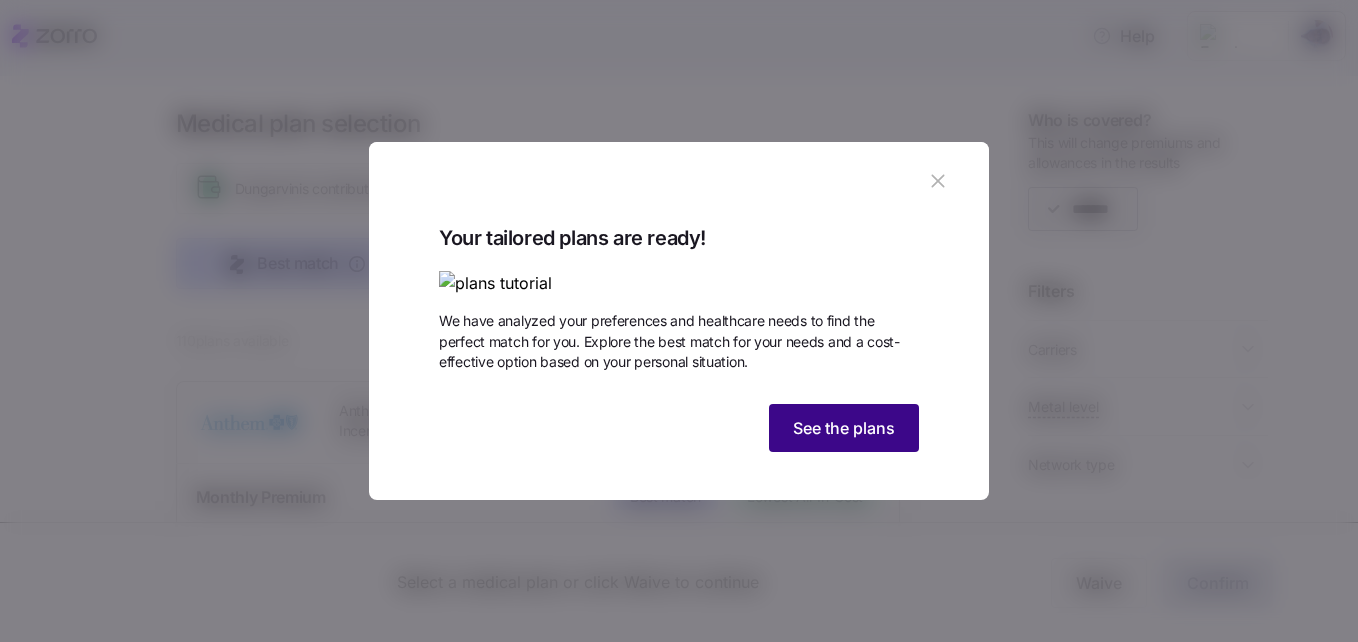 click on "See the plans" at bounding box center [844, 428] 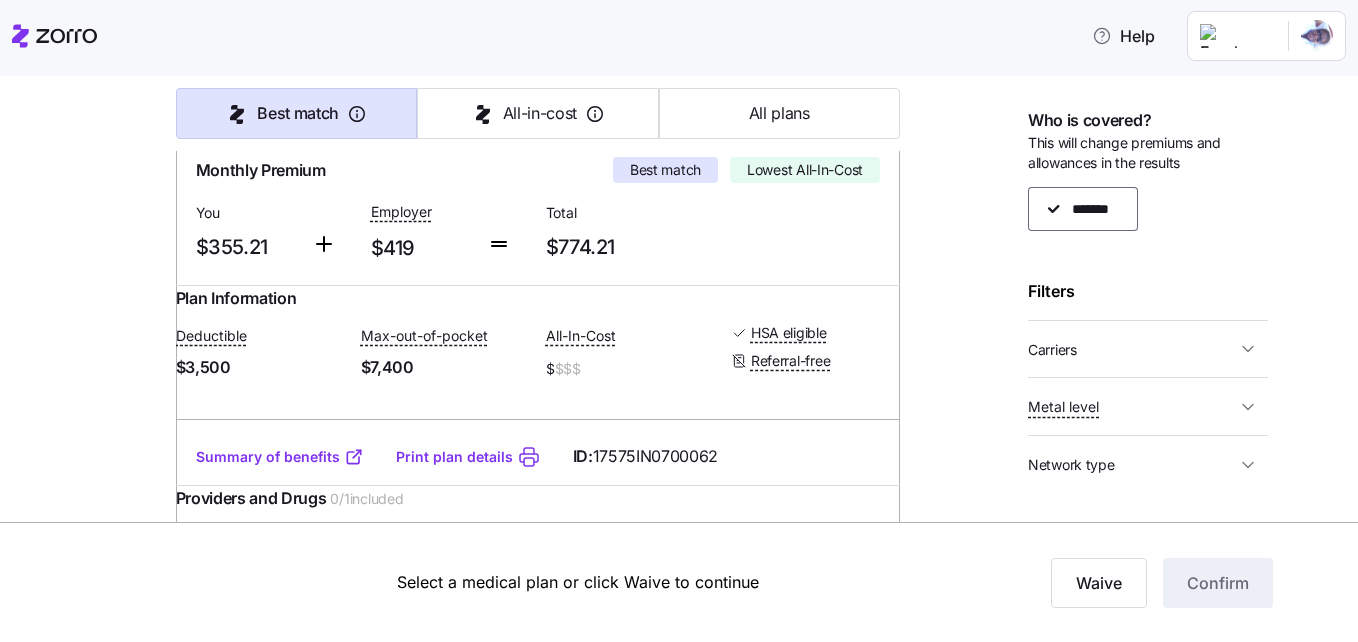 scroll, scrollTop: 334, scrollLeft: 0, axis: vertical 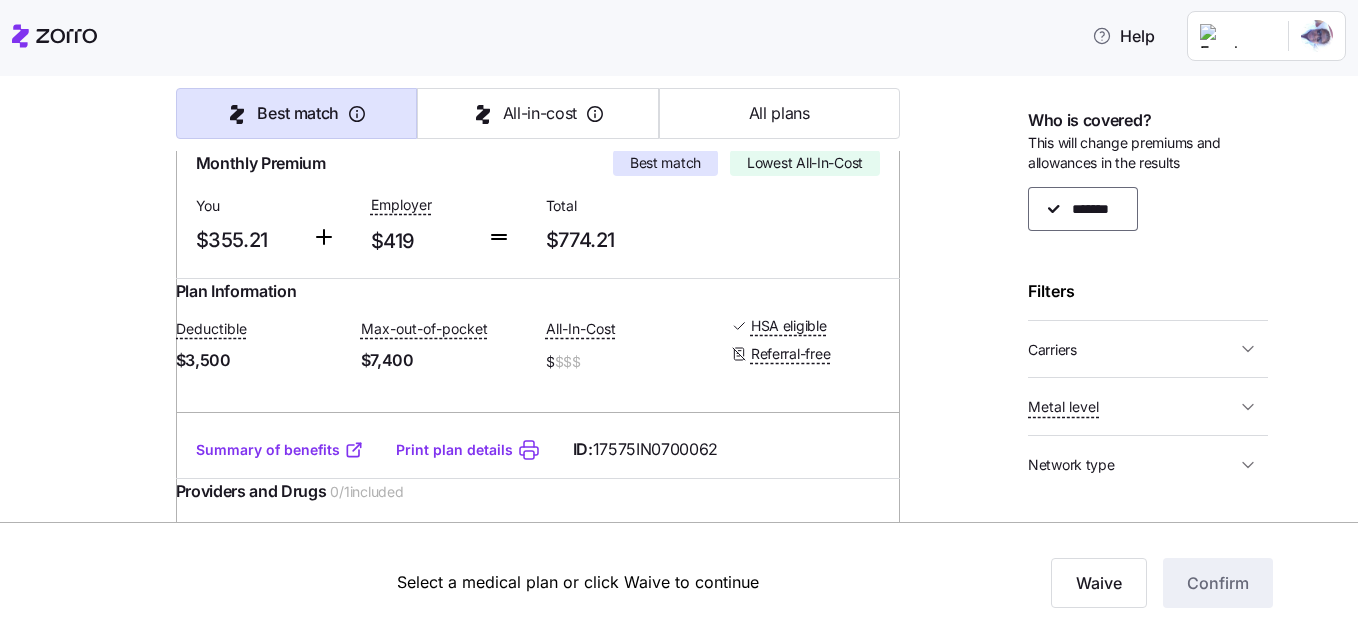 click on "Summary of benefits" at bounding box center (280, 450) 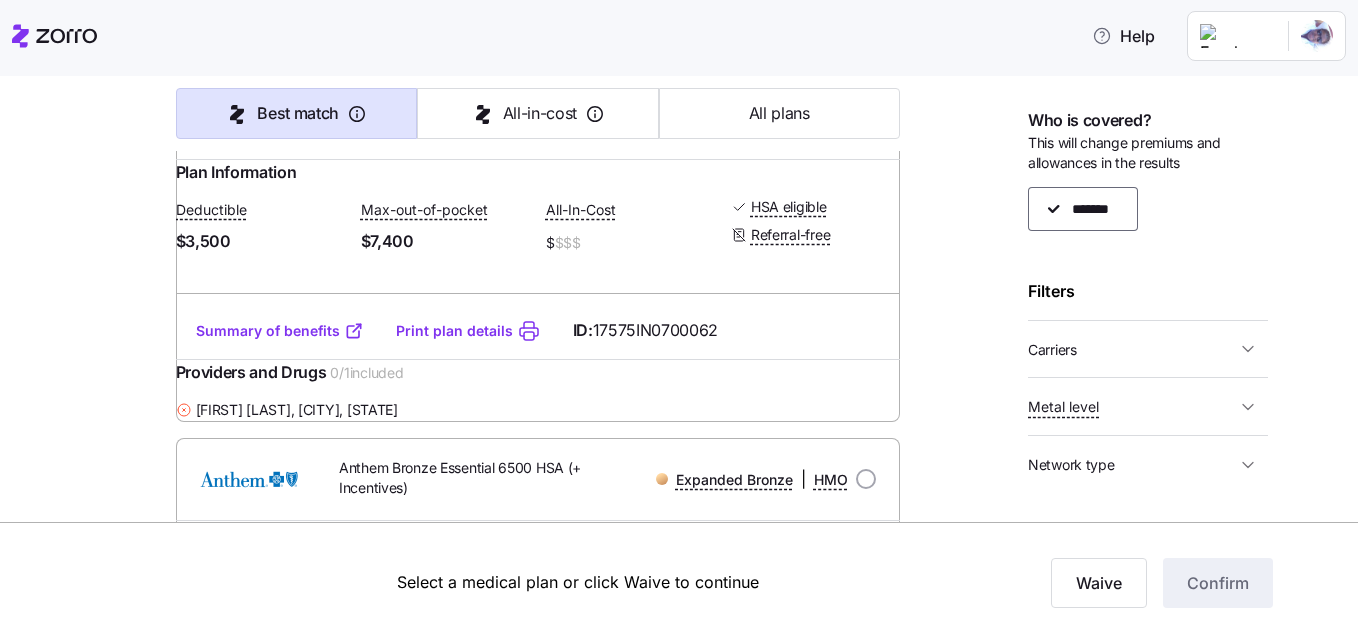 scroll, scrollTop: 460, scrollLeft: 0, axis: vertical 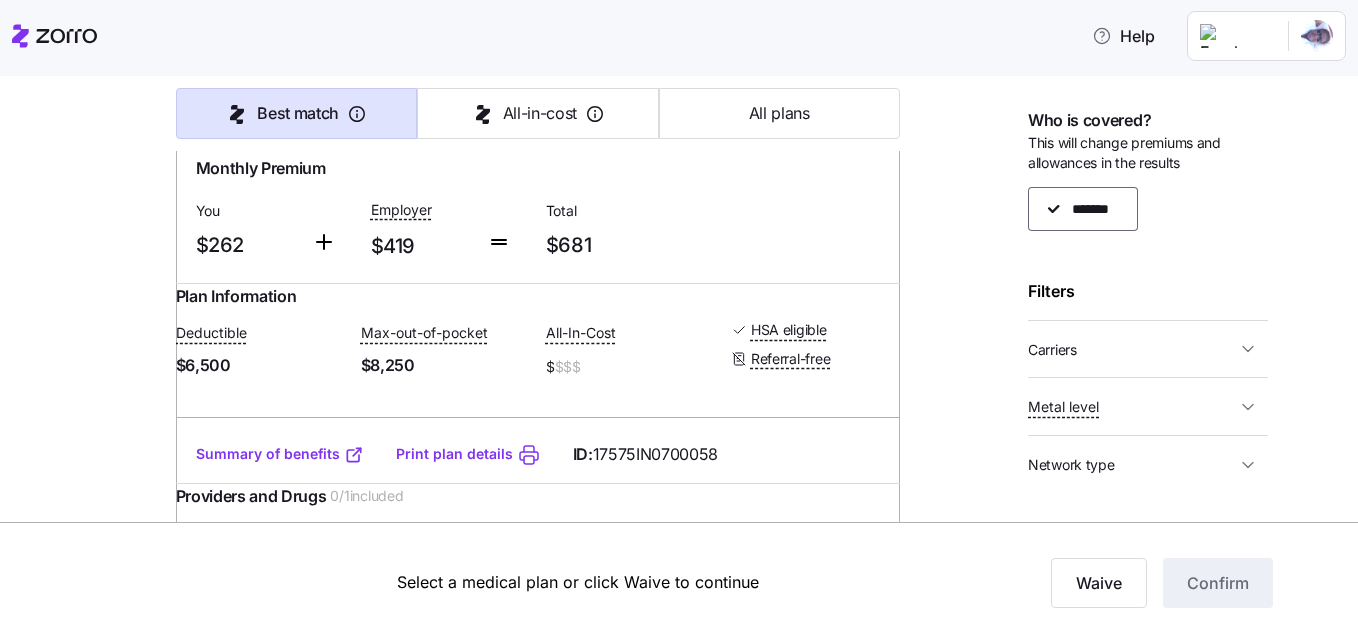 click on "Best match All-in-cost All plans" at bounding box center [538, 113] 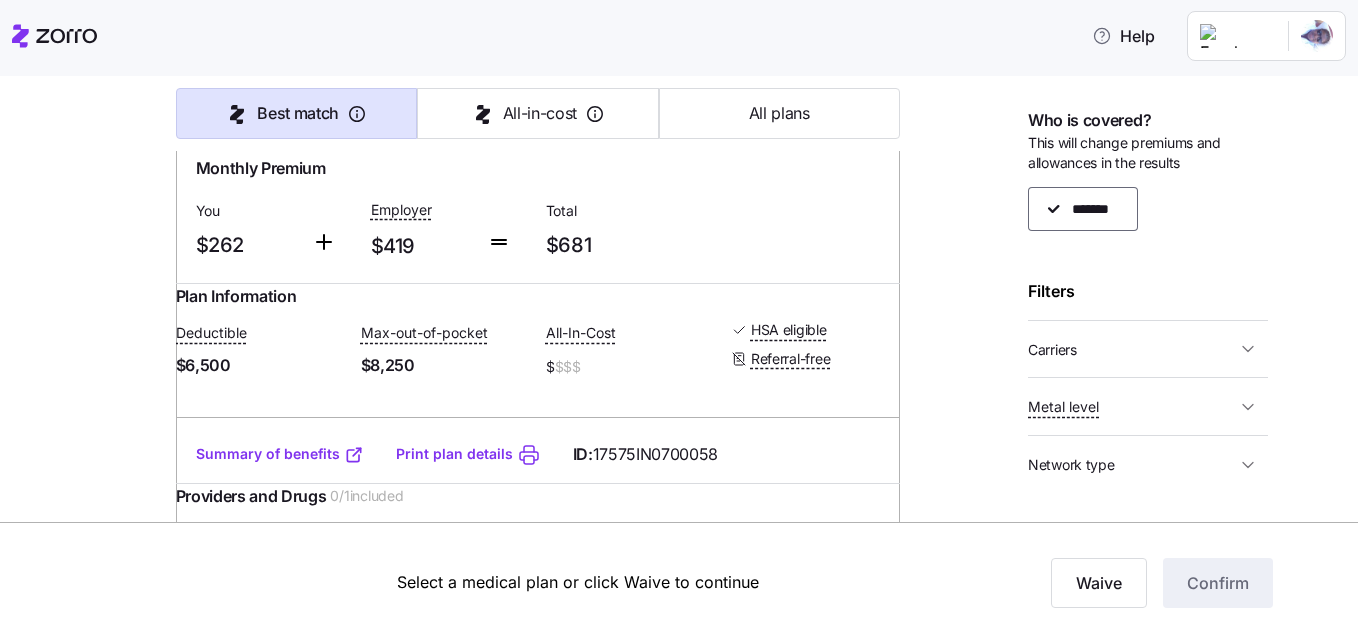 click at bounding box center (866, 94) 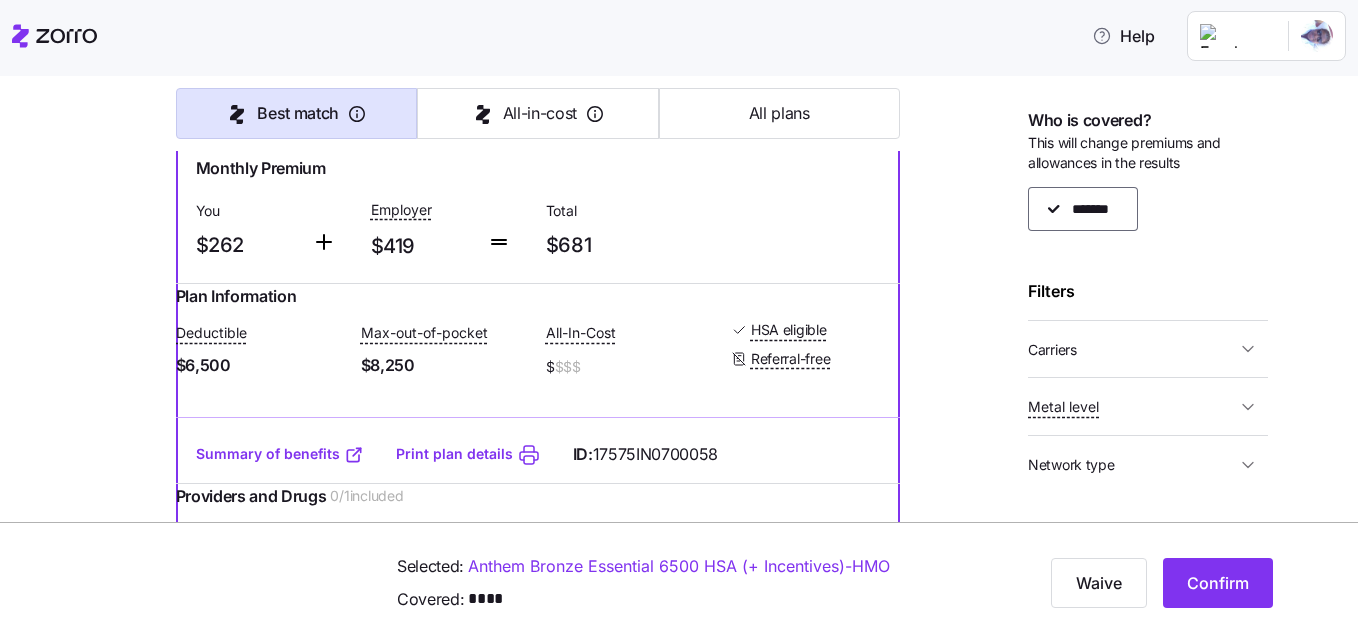 click at bounding box center (866, 94) 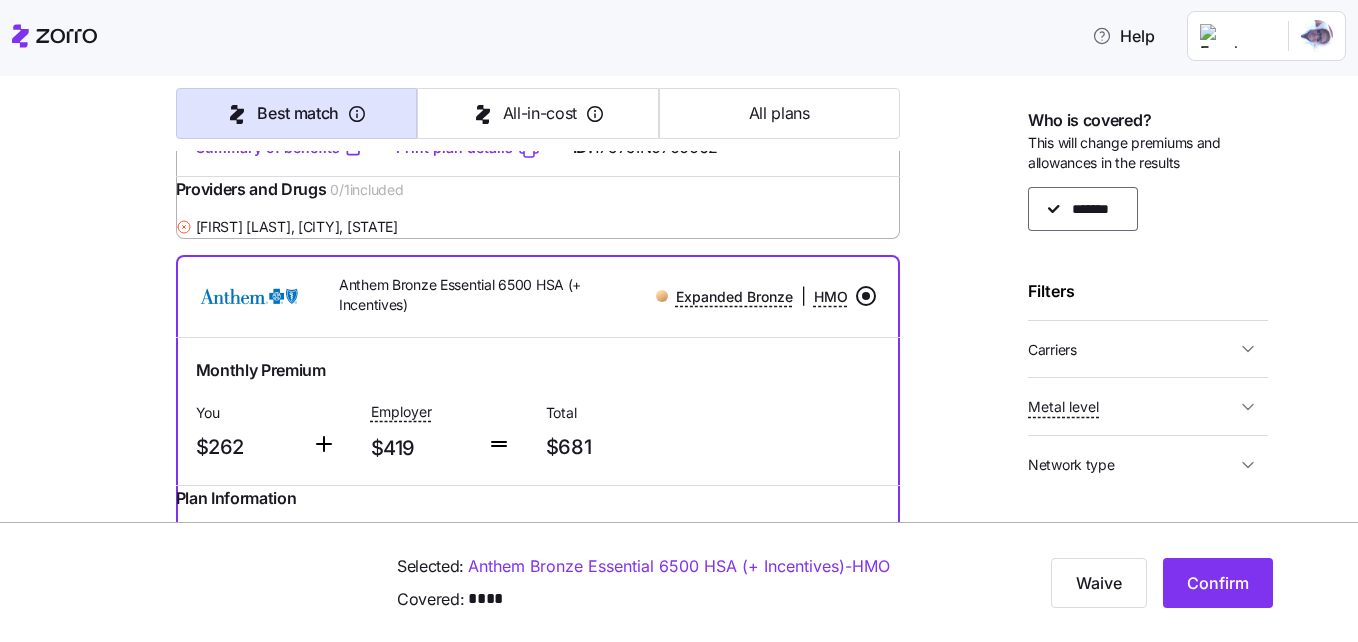 scroll, scrollTop: 579, scrollLeft: 0, axis: vertical 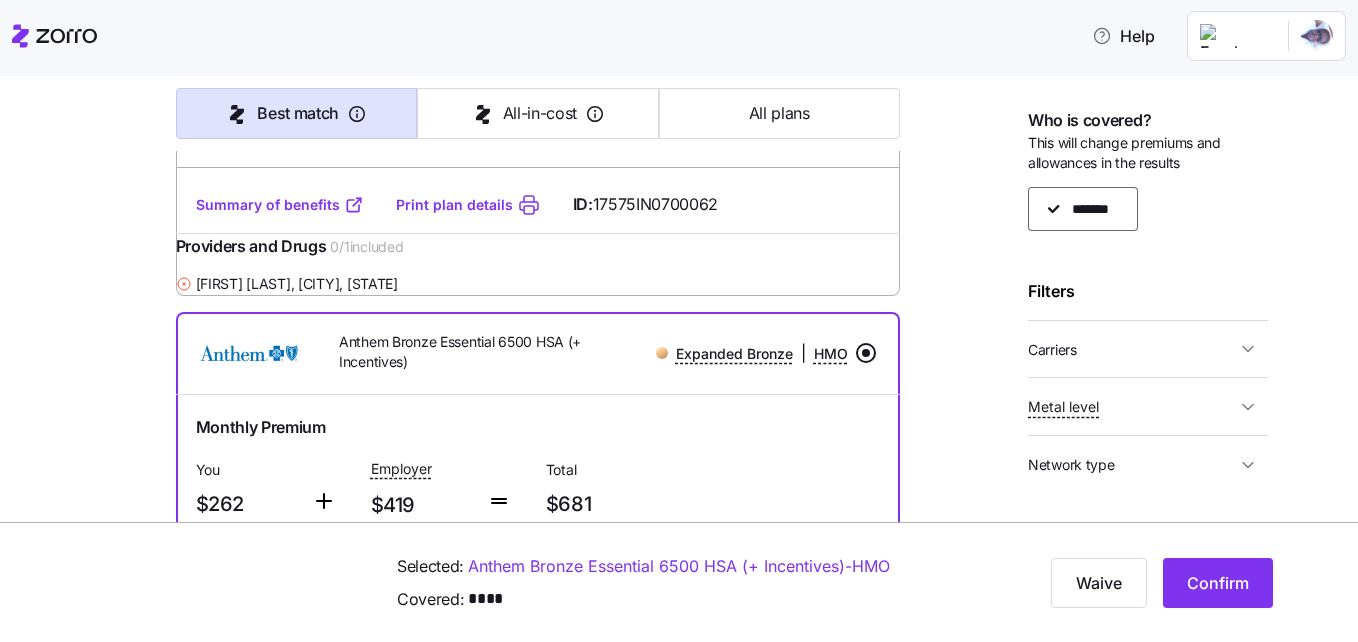 click at bounding box center [866, 353] 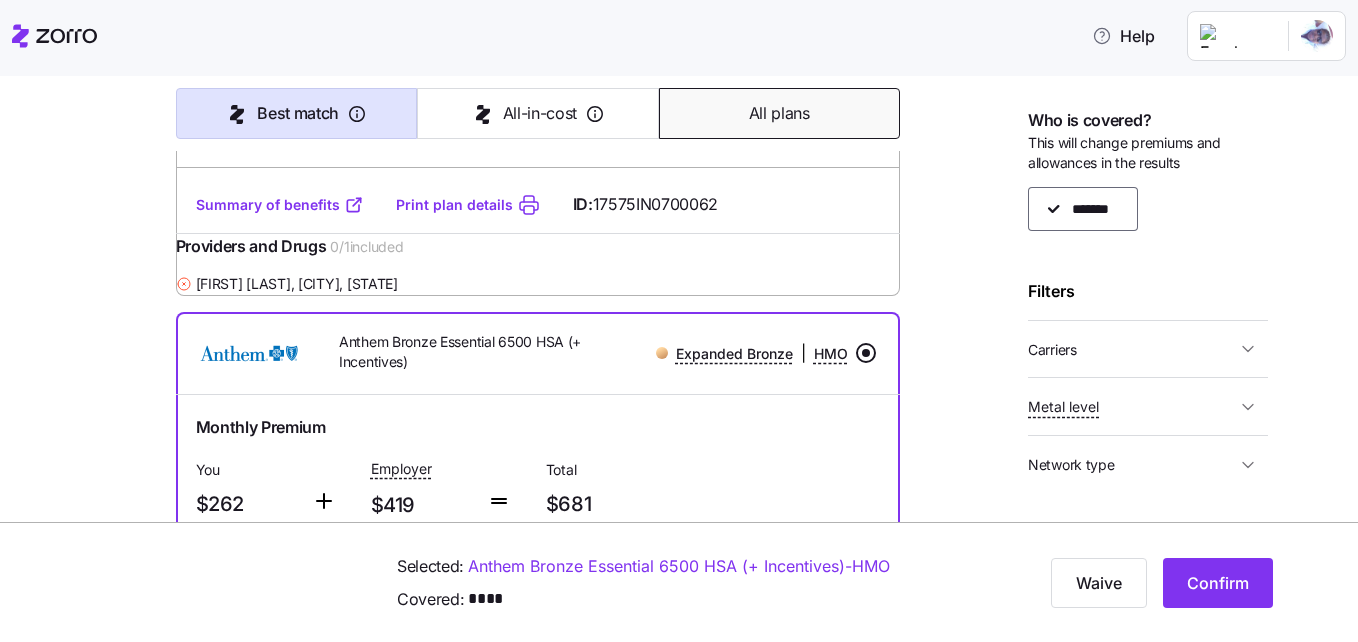click on "All plans" at bounding box center (780, 113) 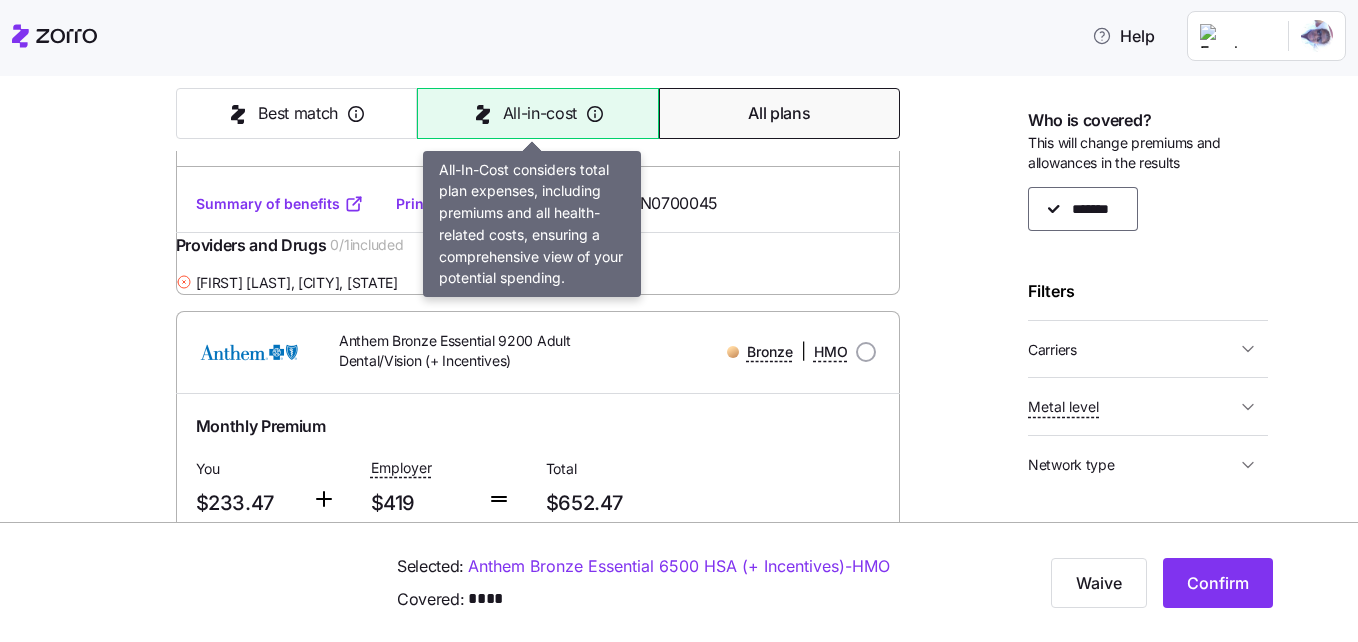 click on "All-in-cost" at bounding box center [540, 113] 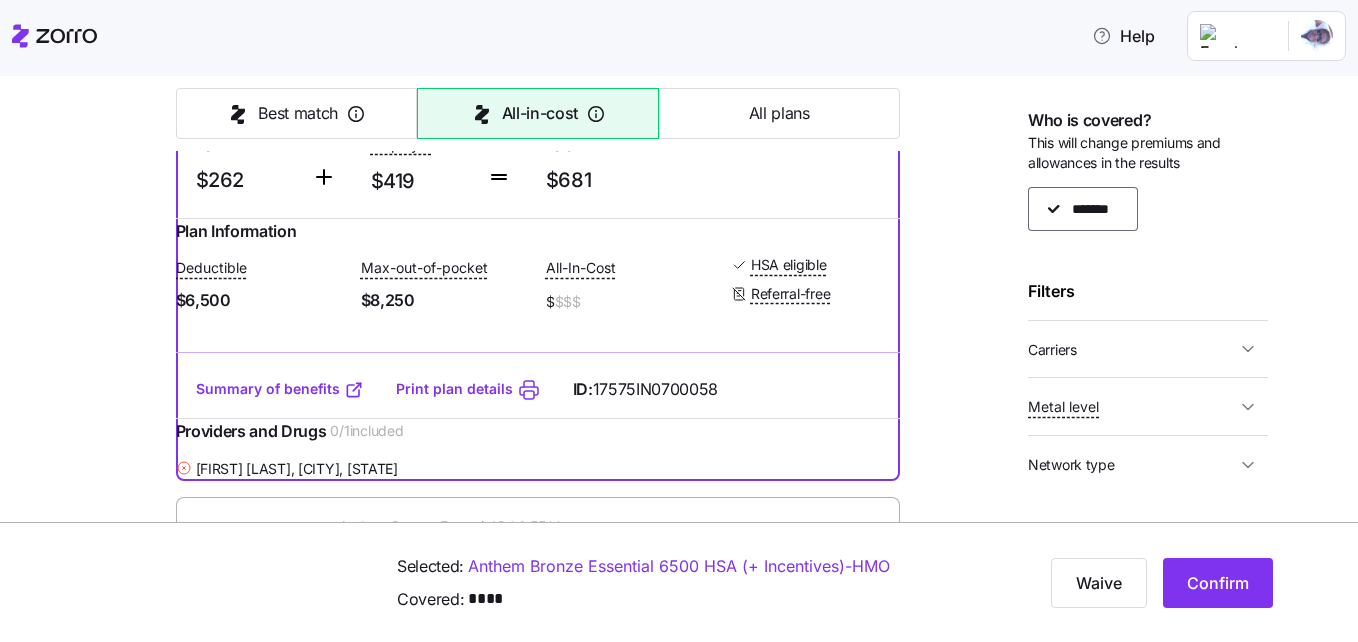 scroll, scrollTop: 984, scrollLeft: 0, axis: vertical 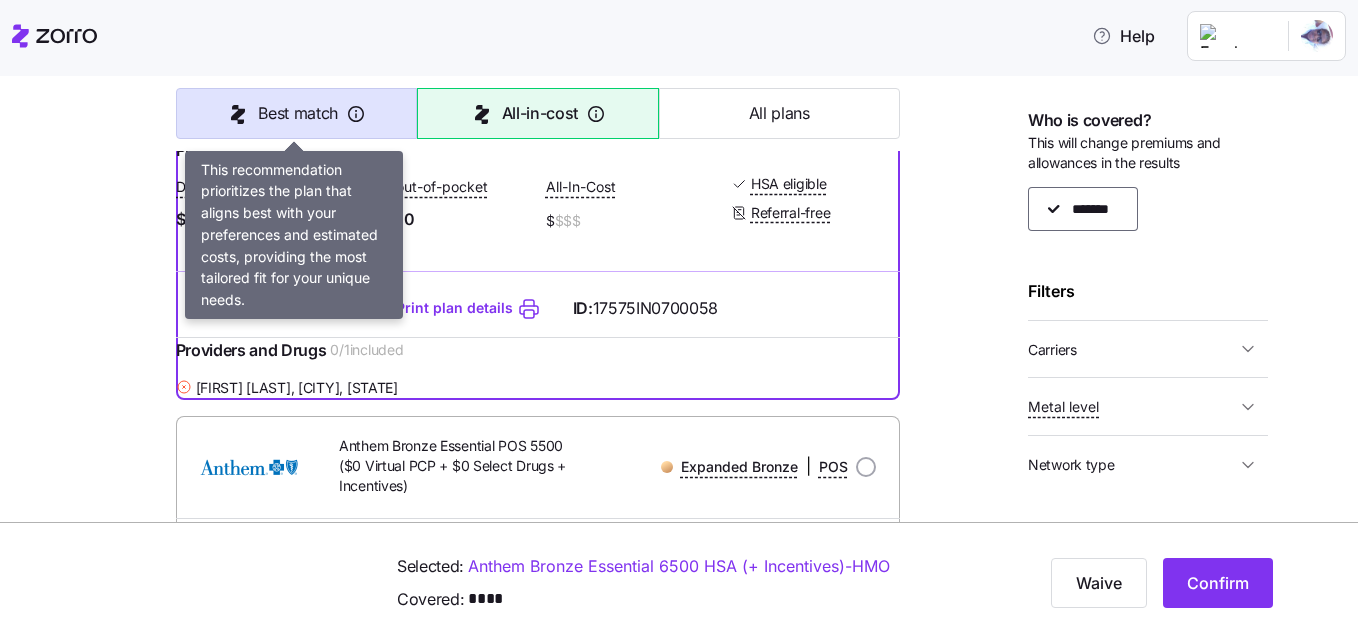 click on "Best match" at bounding box center [298, 113] 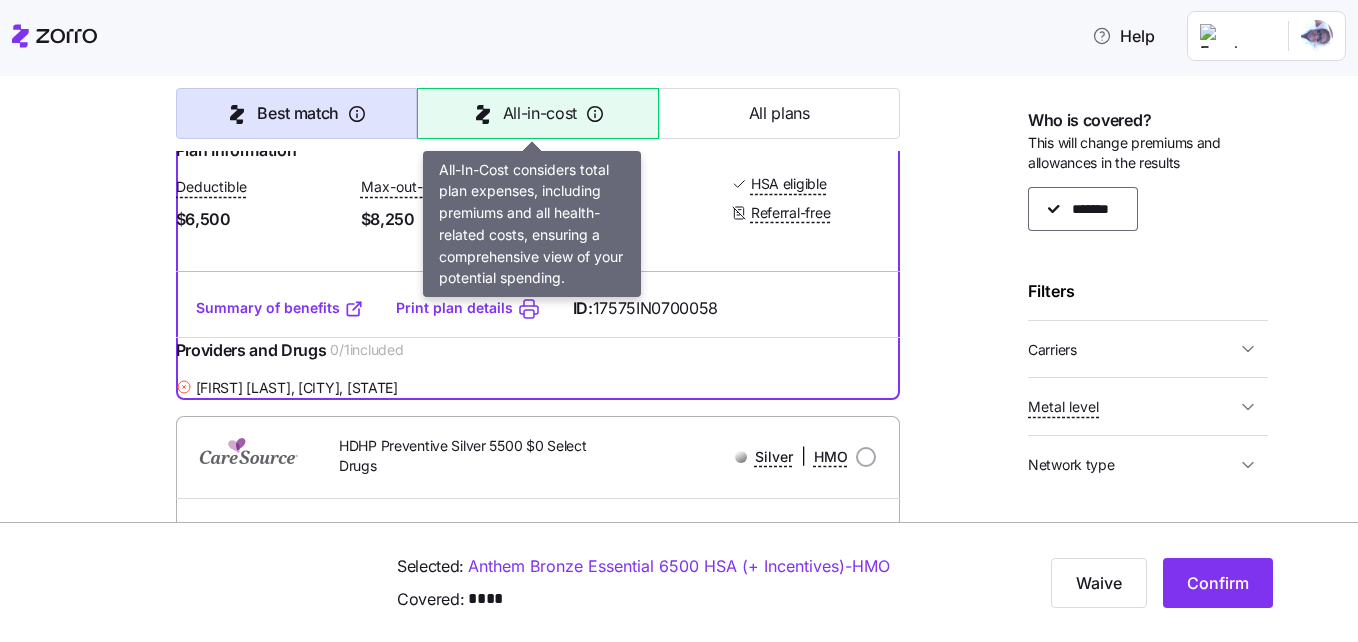 click on "All-in-cost" at bounding box center [540, 113] 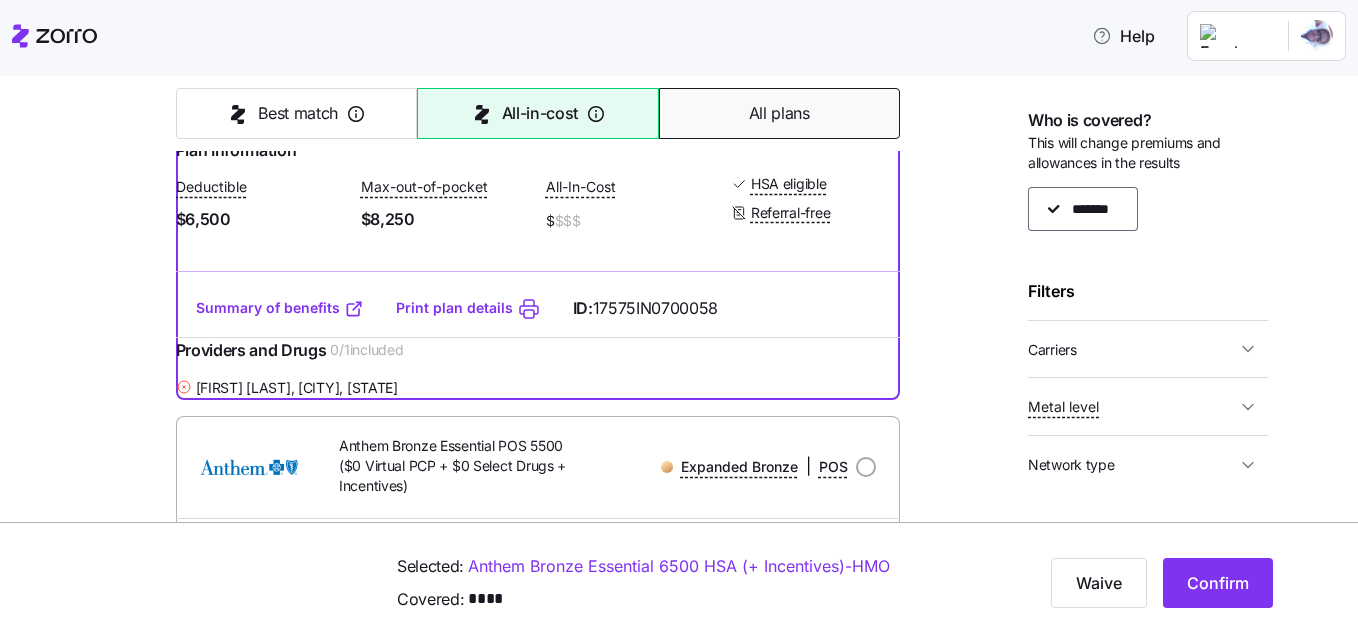 click on "All plans" at bounding box center (780, 113) 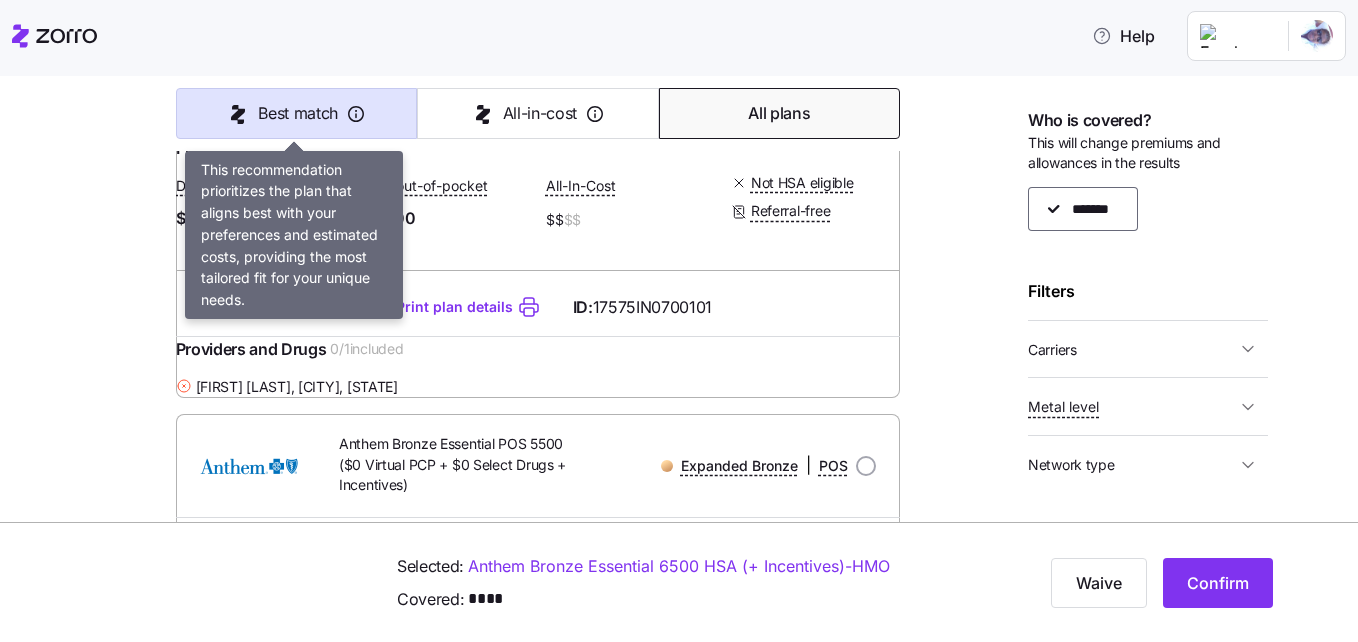 click on "Best match" at bounding box center (298, 113) 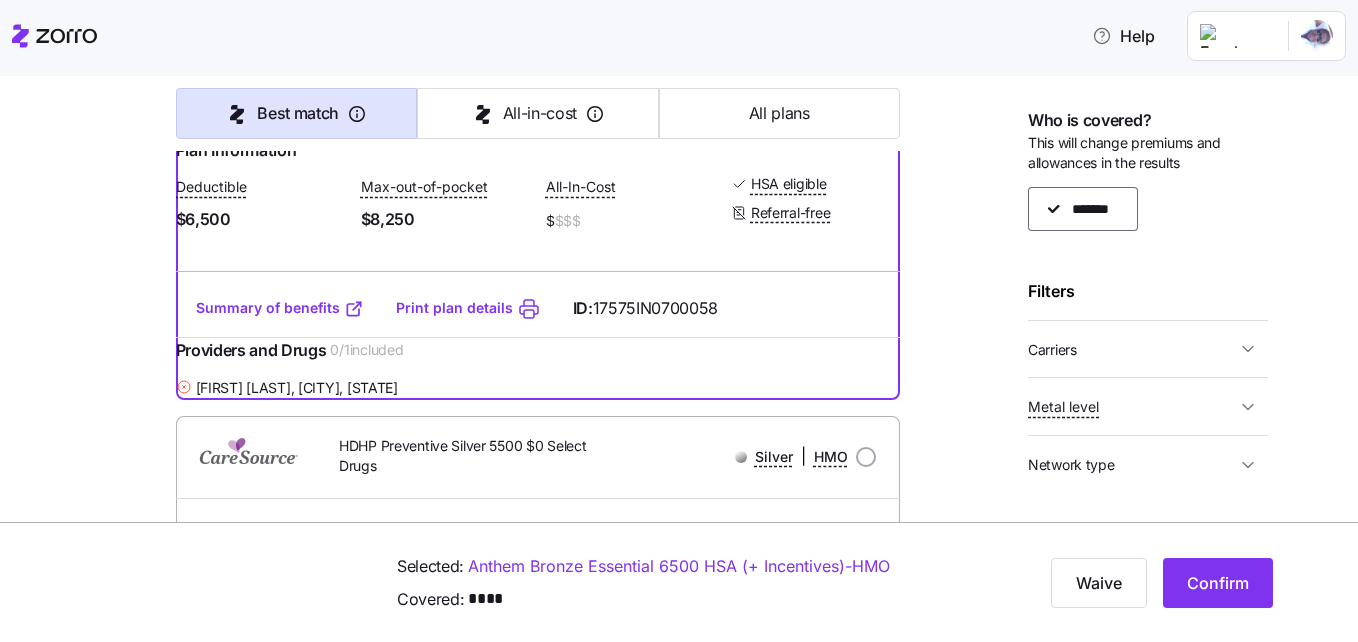 type on "Best match" 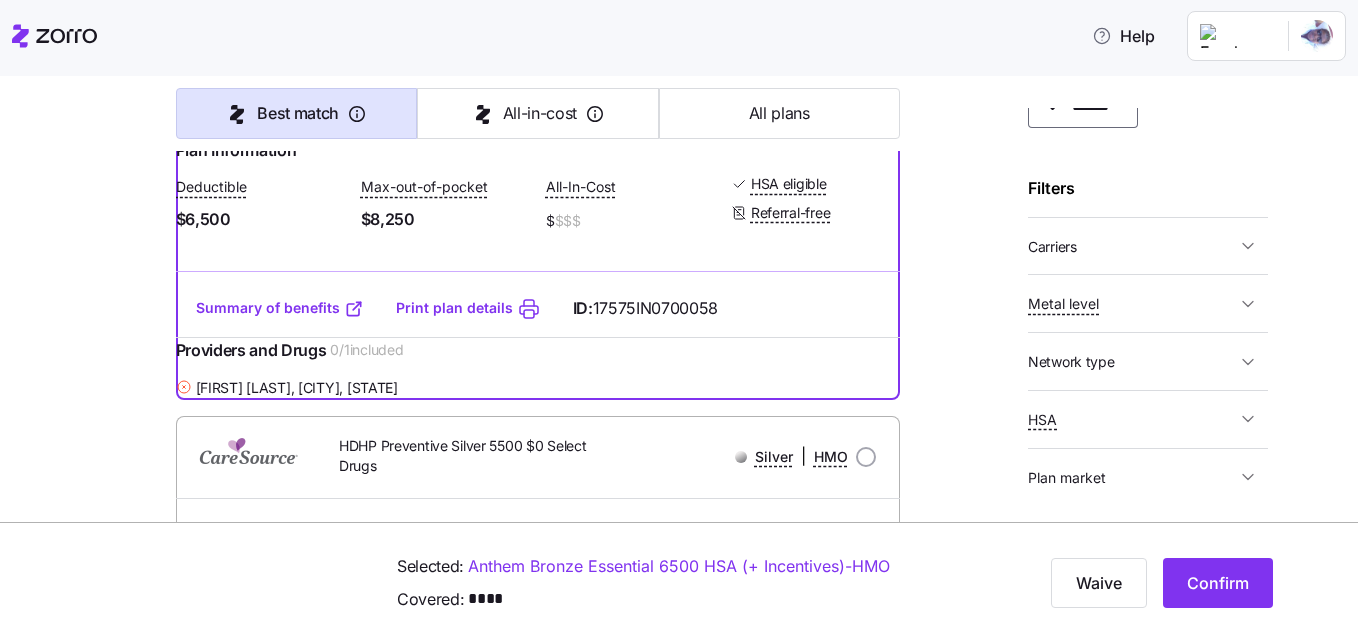 scroll, scrollTop: 91, scrollLeft: 0, axis: vertical 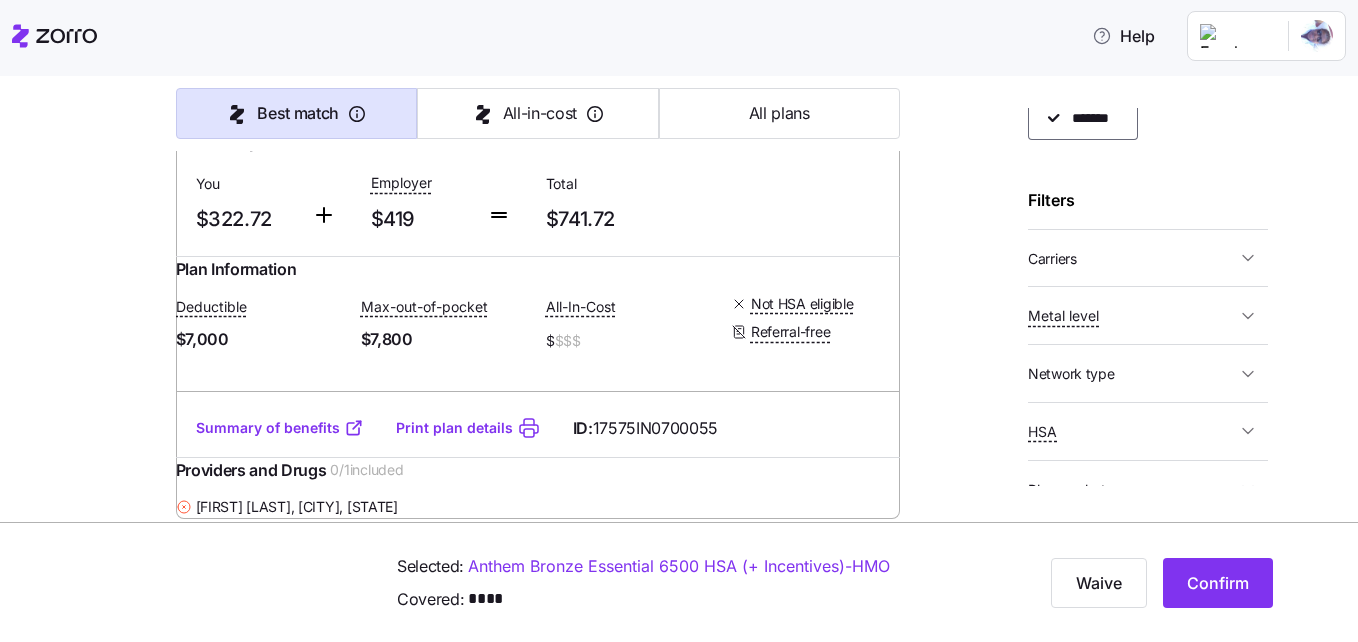click on "Summary of benefits" at bounding box center [280, -101] 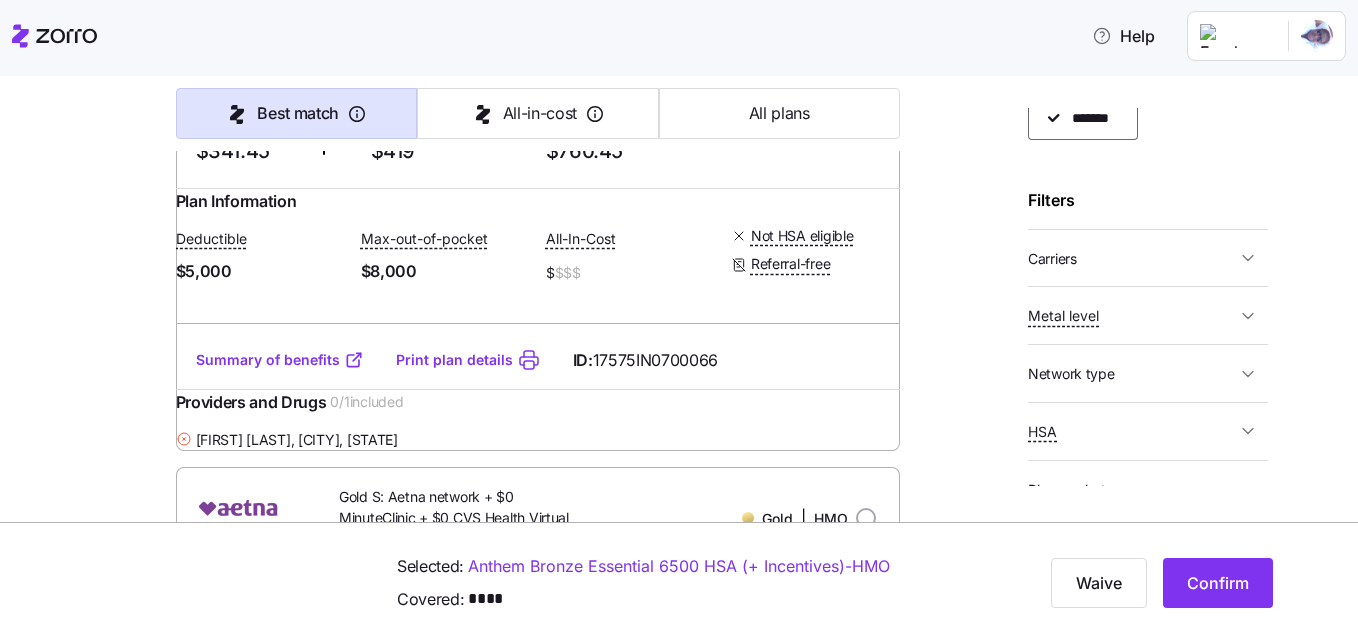 scroll, scrollTop: 4433, scrollLeft: 0, axis: vertical 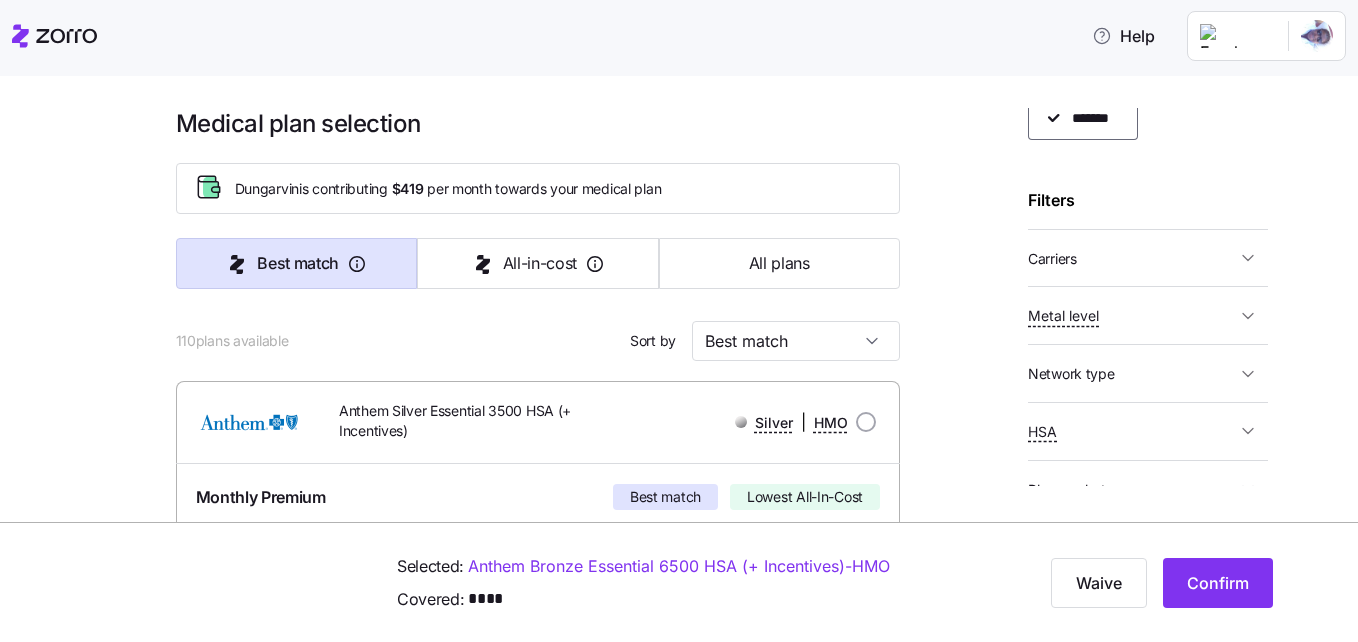 click on "*******" at bounding box center (1148, 118) 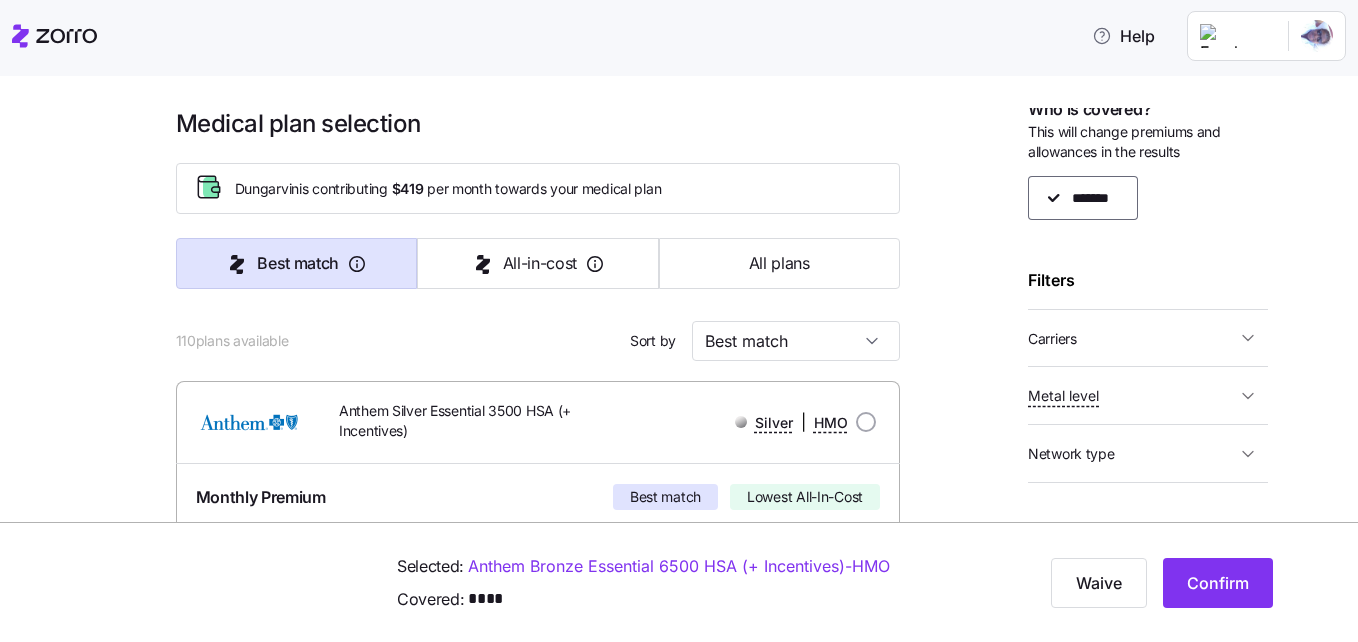 scroll, scrollTop: 2, scrollLeft: 0, axis: vertical 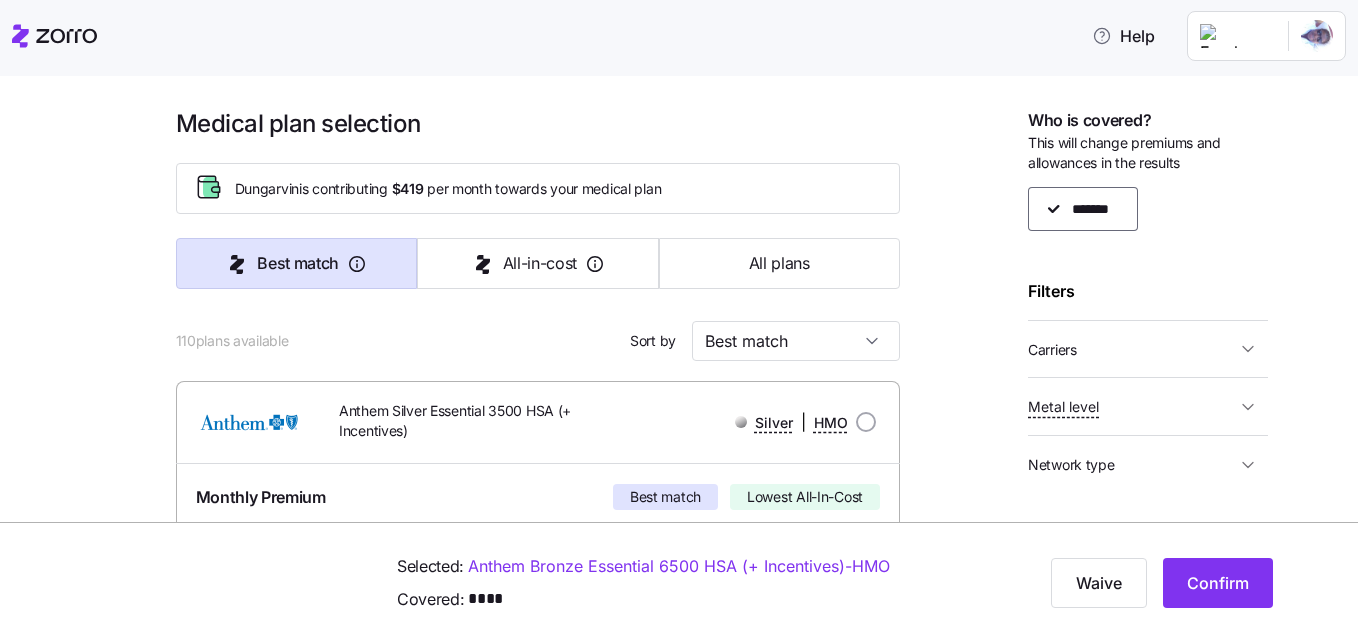 click on "*******" at bounding box center (1148, 209) 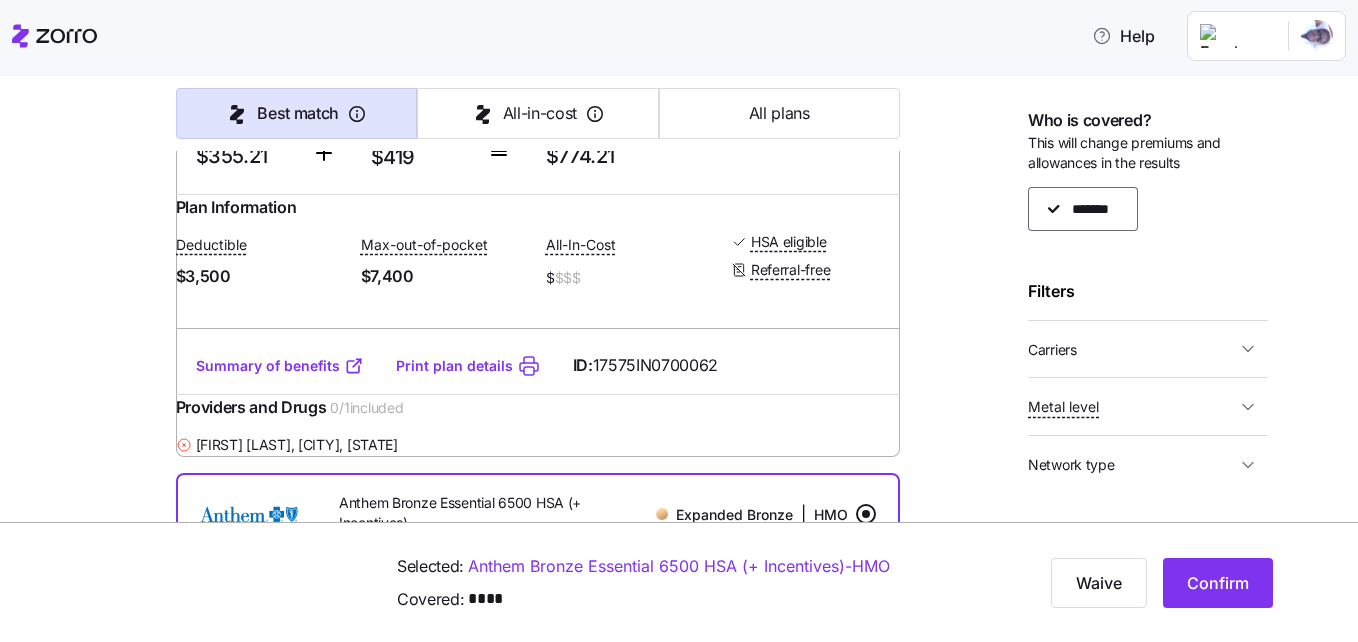 scroll, scrollTop: 487, scrollLeft: 0, axis: vertical 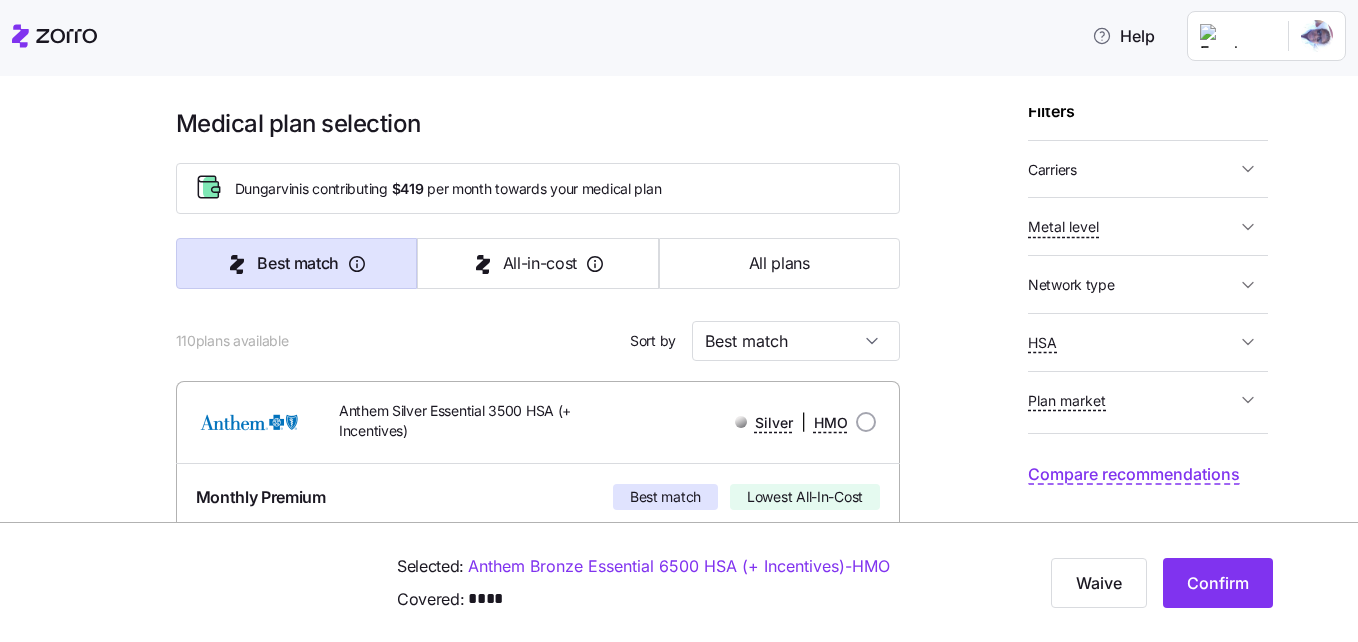 click 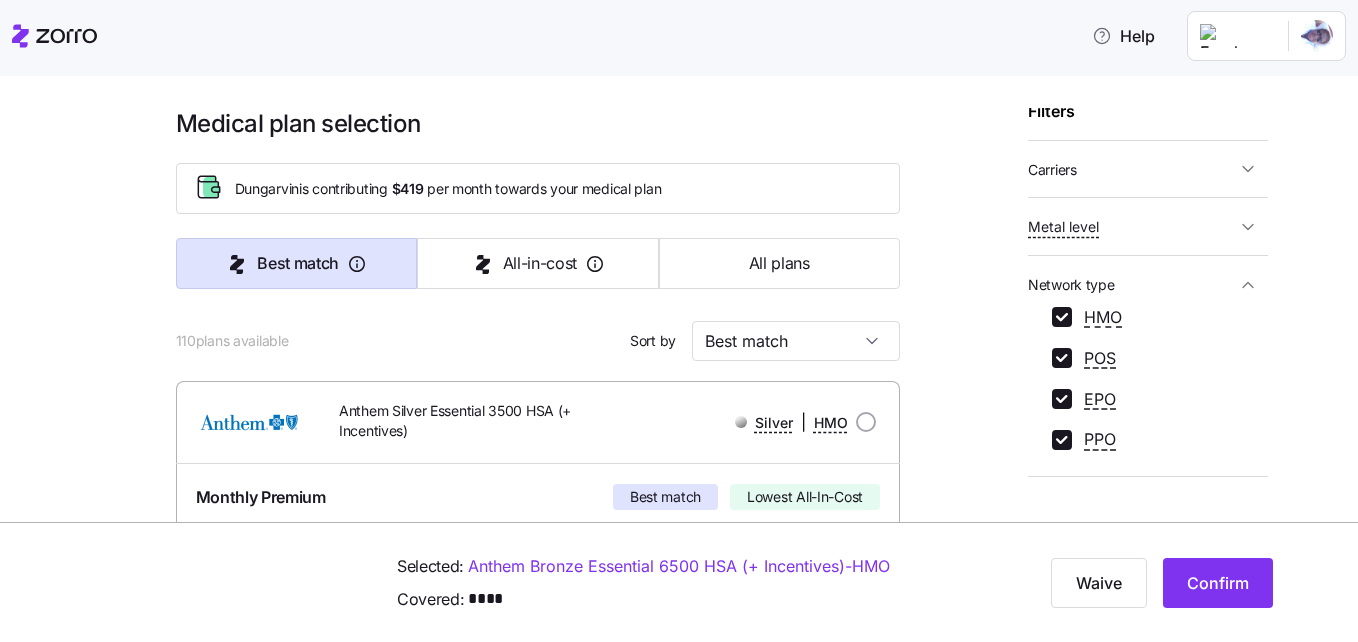 click 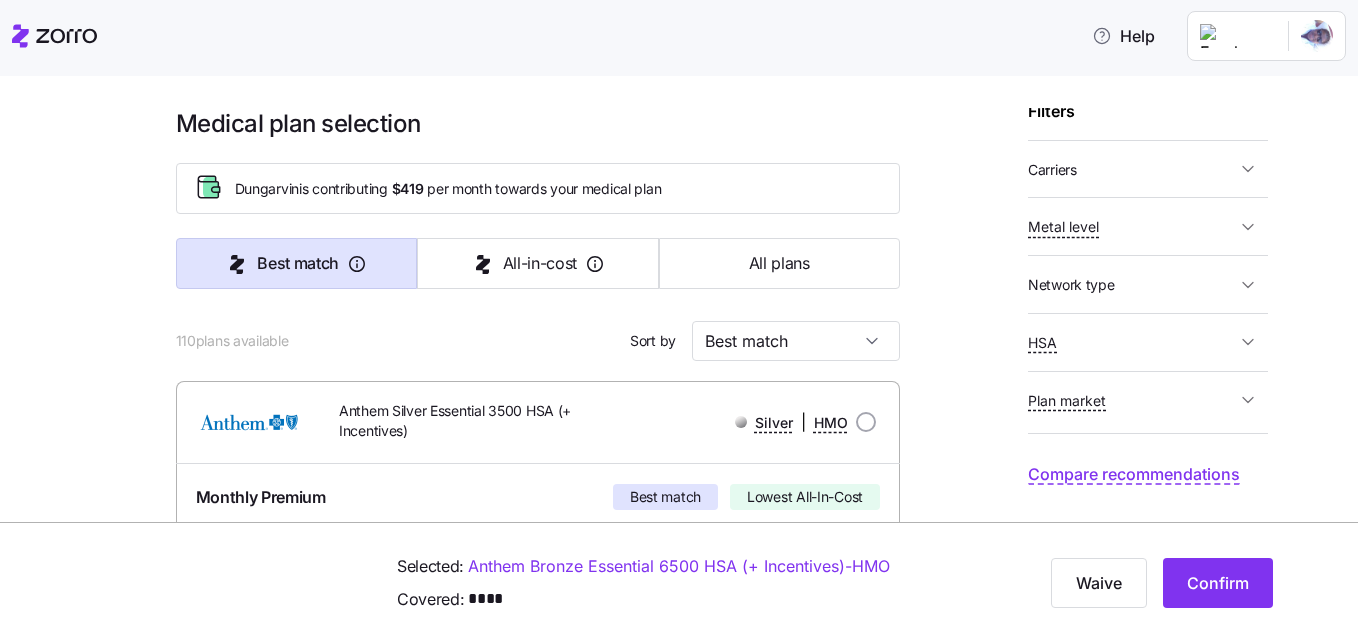 click 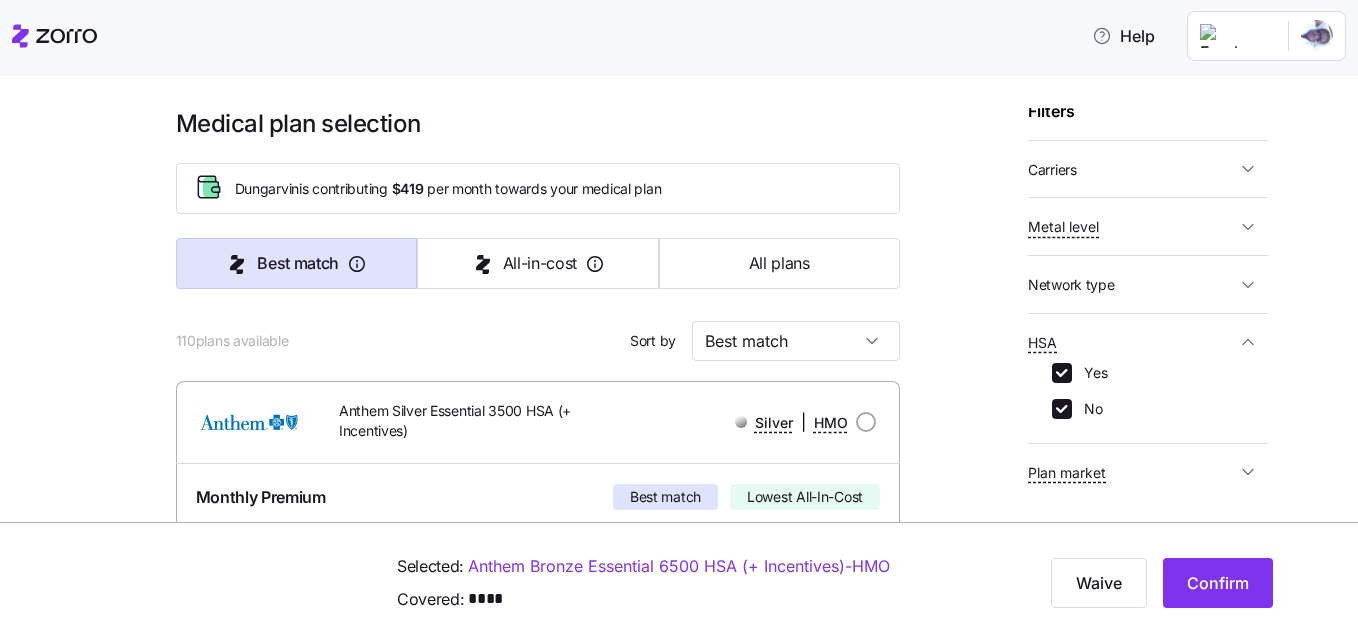 click 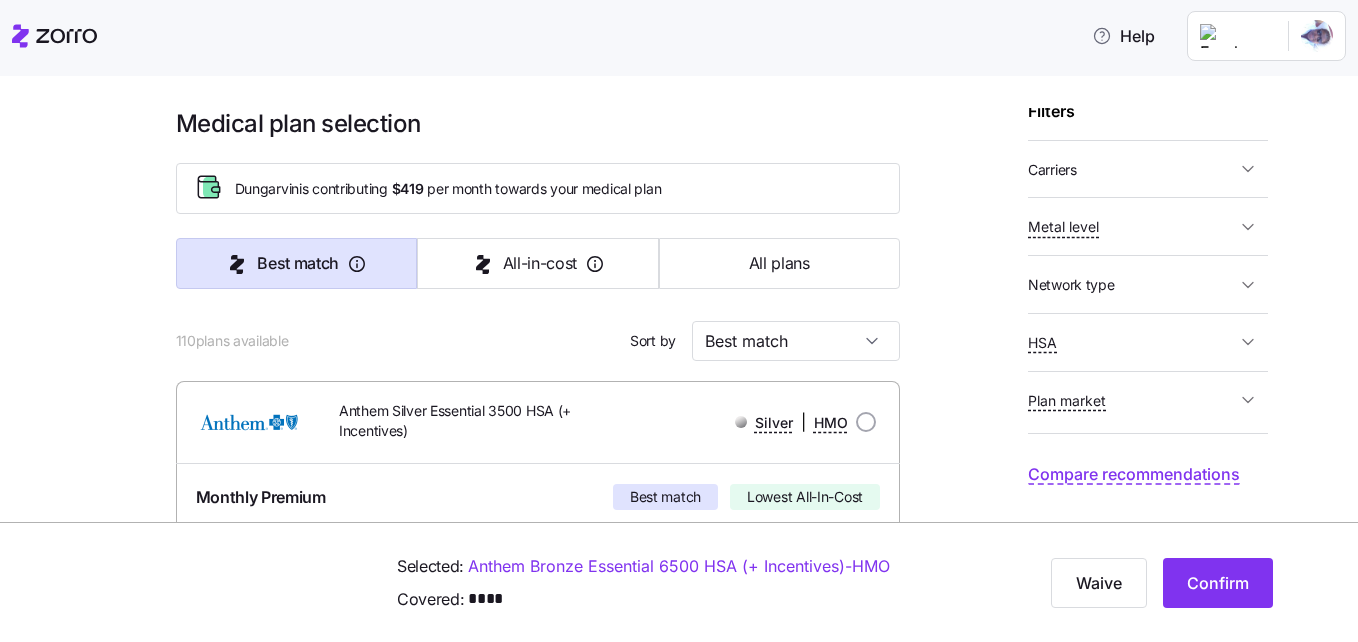 click 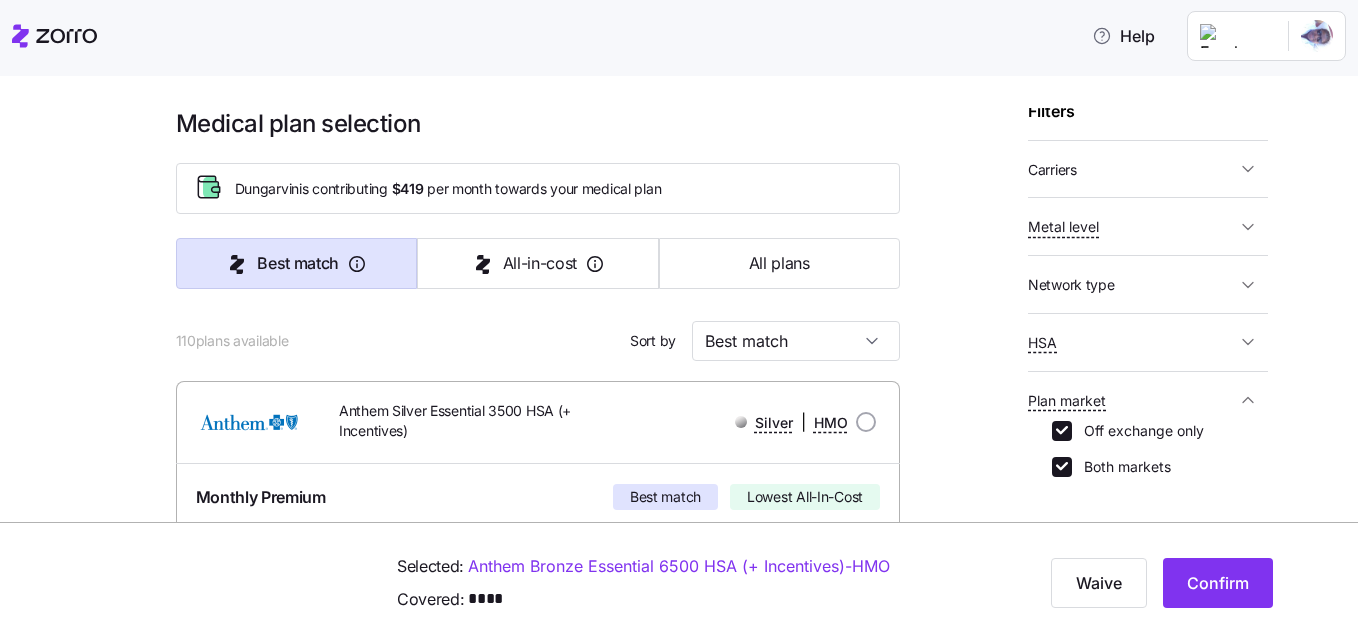 click 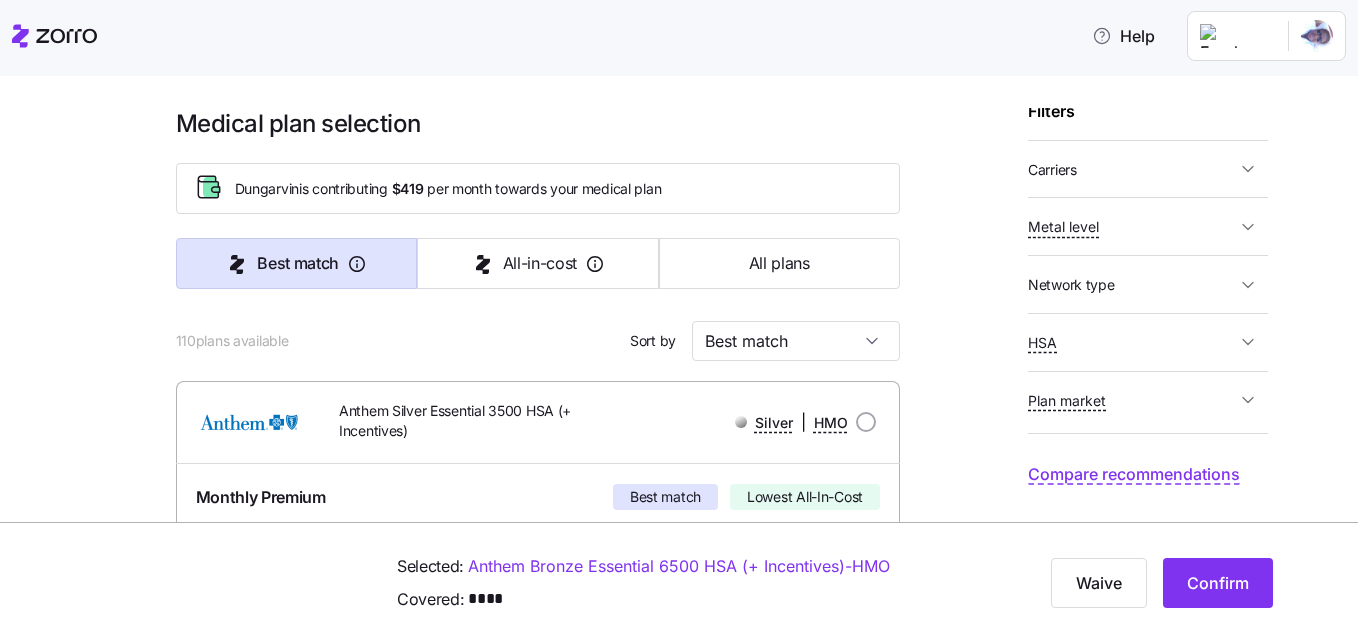 click 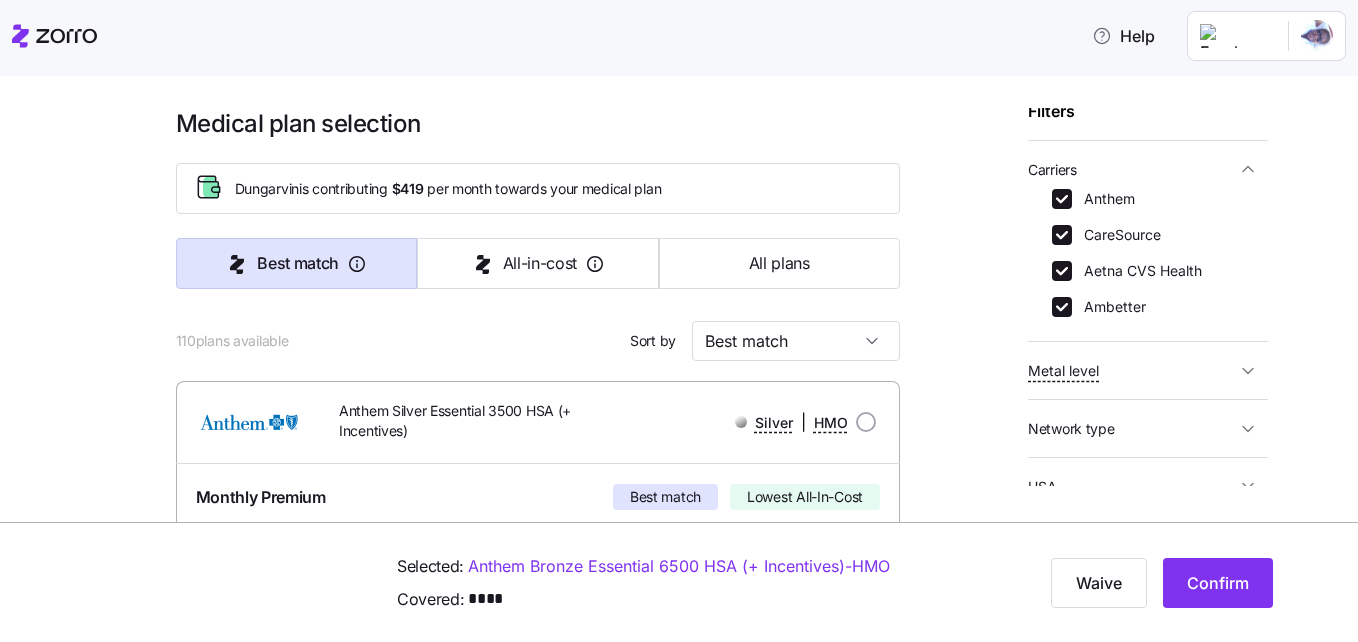 click 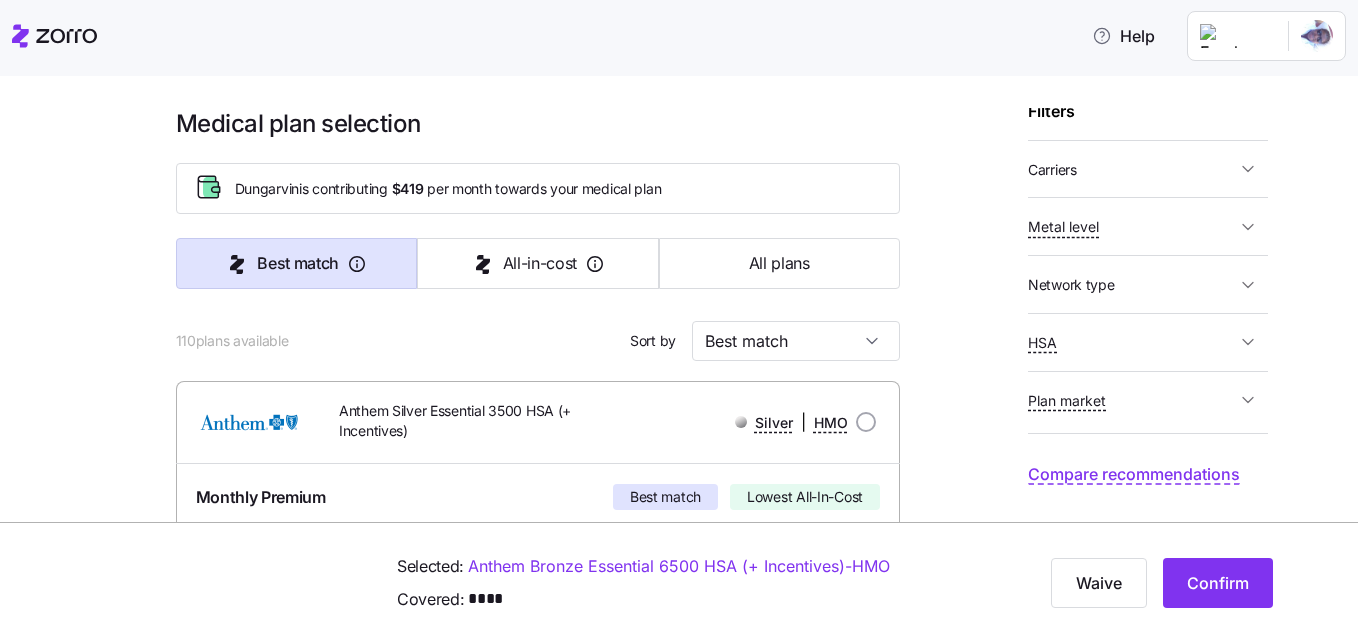 scroll, scrollTop: 0, scrollLeft: 0, axis: both 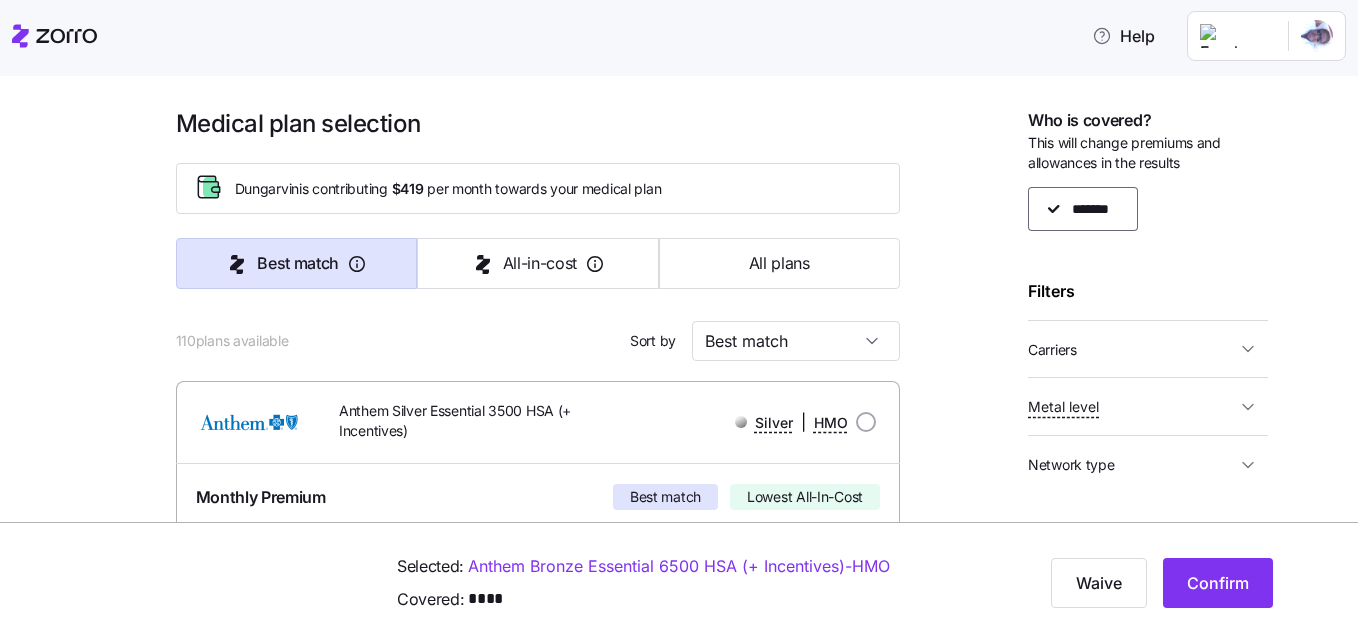 click 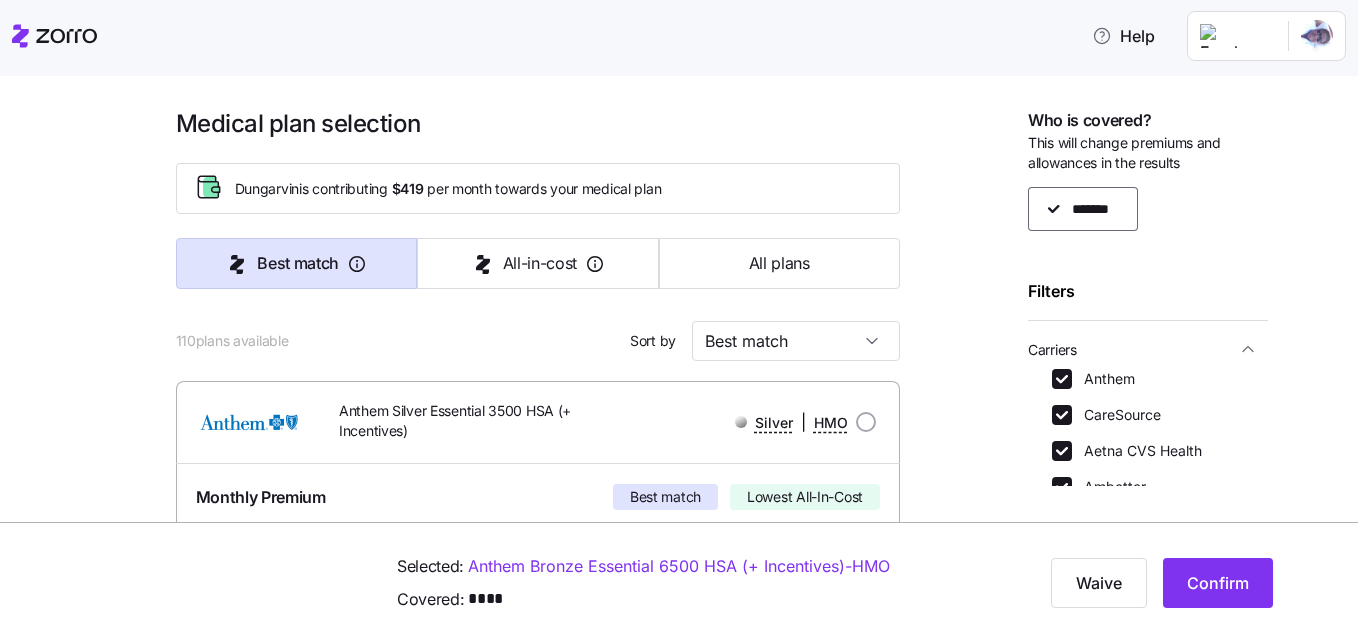 click 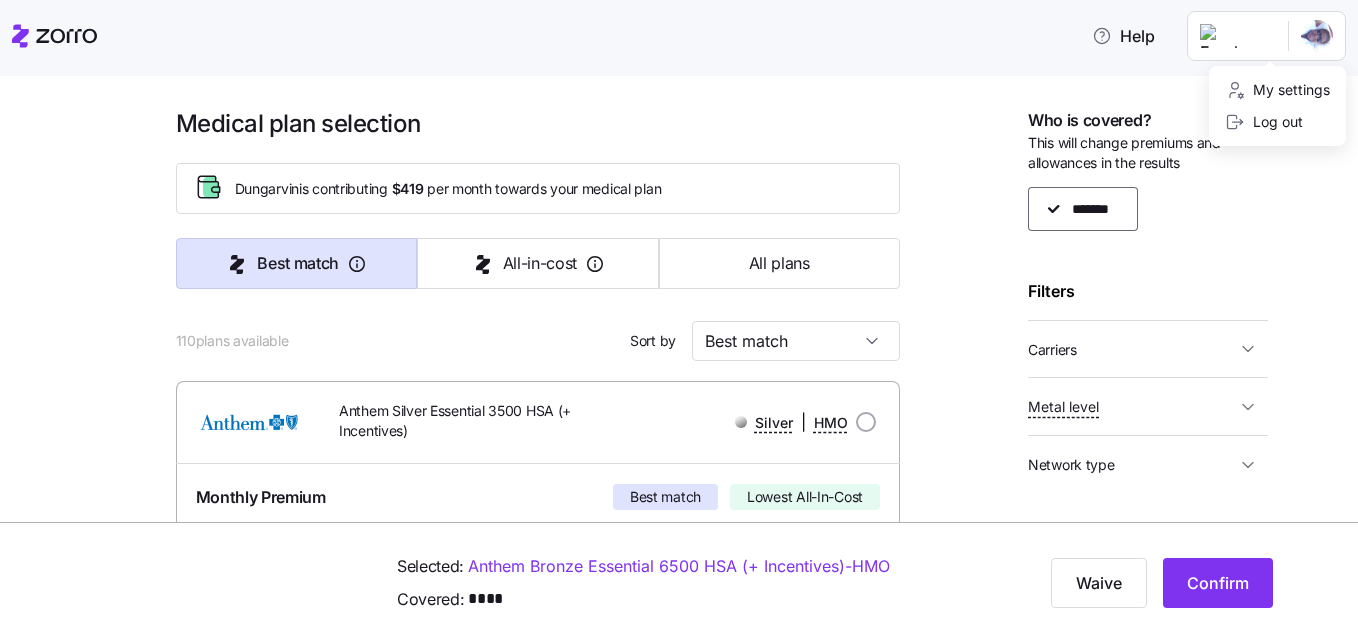 click on "Help Personal Details Health Care Needs Providers & Drugs Preferences Medical Plan Summary Medical plan selection Dungarvin is contributing $419 per month towards your medical plan Best match All-in-cost All plans 110 plans available Sort by Best match Anthem Silver Essential 3500 HSA (+ Incentives) Silver | HMO Monthly Premium Best match Lowest All-In-Cost You $355.21 Employer $419 Total $774.21 Plan Information Deductible $3,500 Max-out-of-pocket $7,400 All-In-Cost $$$ HSA eligible Referral-free [FIRST] [LAST] , [DATE] , [NUMBER] [APT], [CITY], [STATE] [ZIP] ; Who is covered: Me ; Employer contribution: up to $419 Medical Plan Anthem Silver Essential 3500 HSA (+ Incentives) Silver | HMO Summary of benefits Select Best match Lowest All-In-Cost Premium Total Premium $774.21 After allowance $355.21 Deductible Individual: Medical $3,500 Individual: Drug 0 Family: Medical $7,000 Family: Drug 0 Max Out of Pocket Individual: Medical $7,400 Individual: Drug 0 0 Yes" at bounding box center (679, 315) 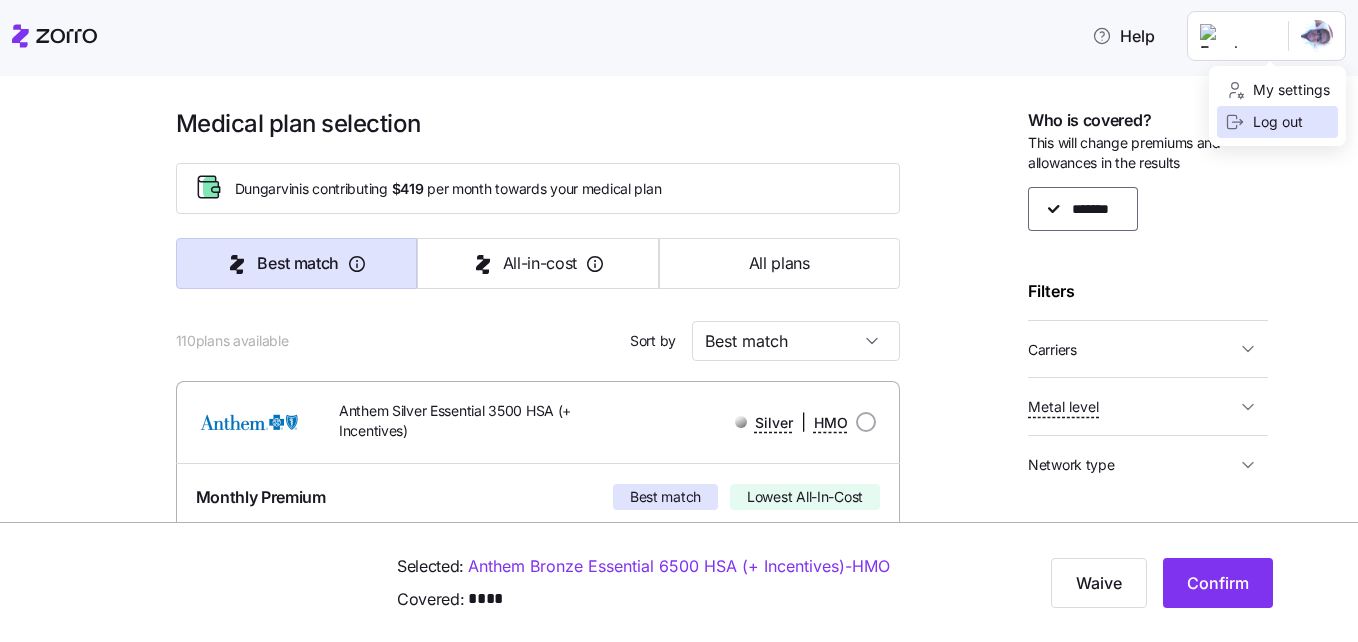 click on "Log out" at bounding box center (1264, 122) 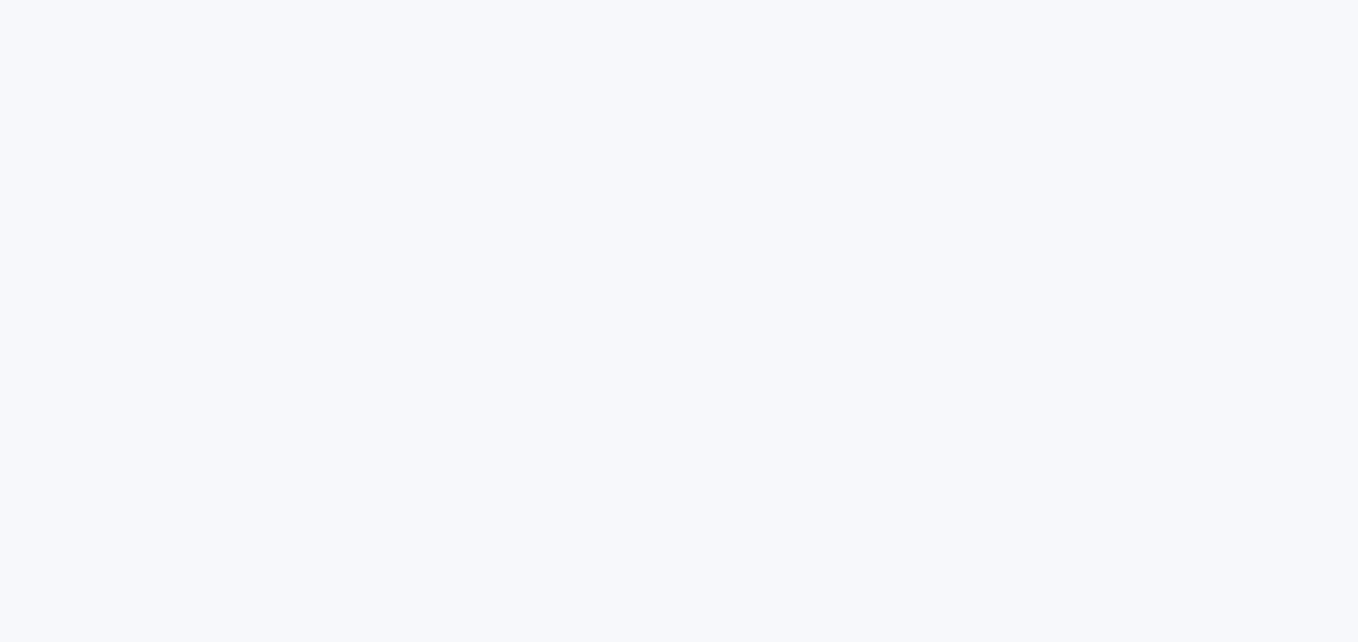 scroll, scrollTop: 0, scrollLeft: 0, axis: both 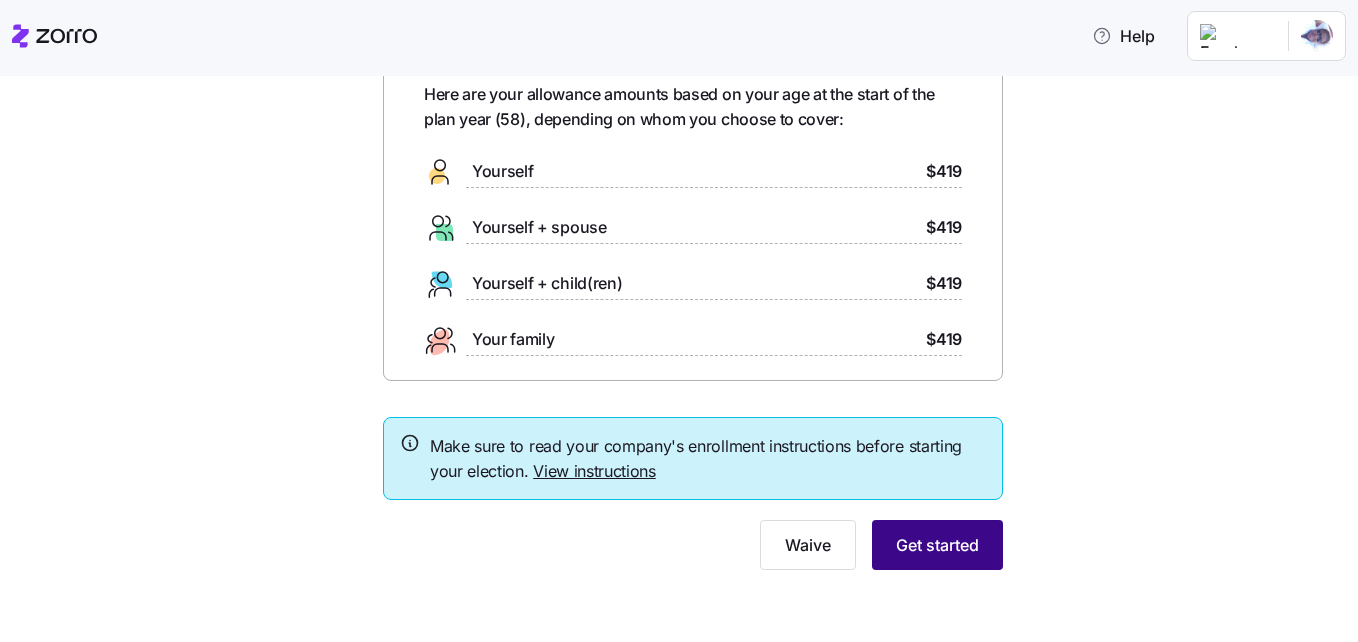 click on "Get started" at bounding box center (937, 545) 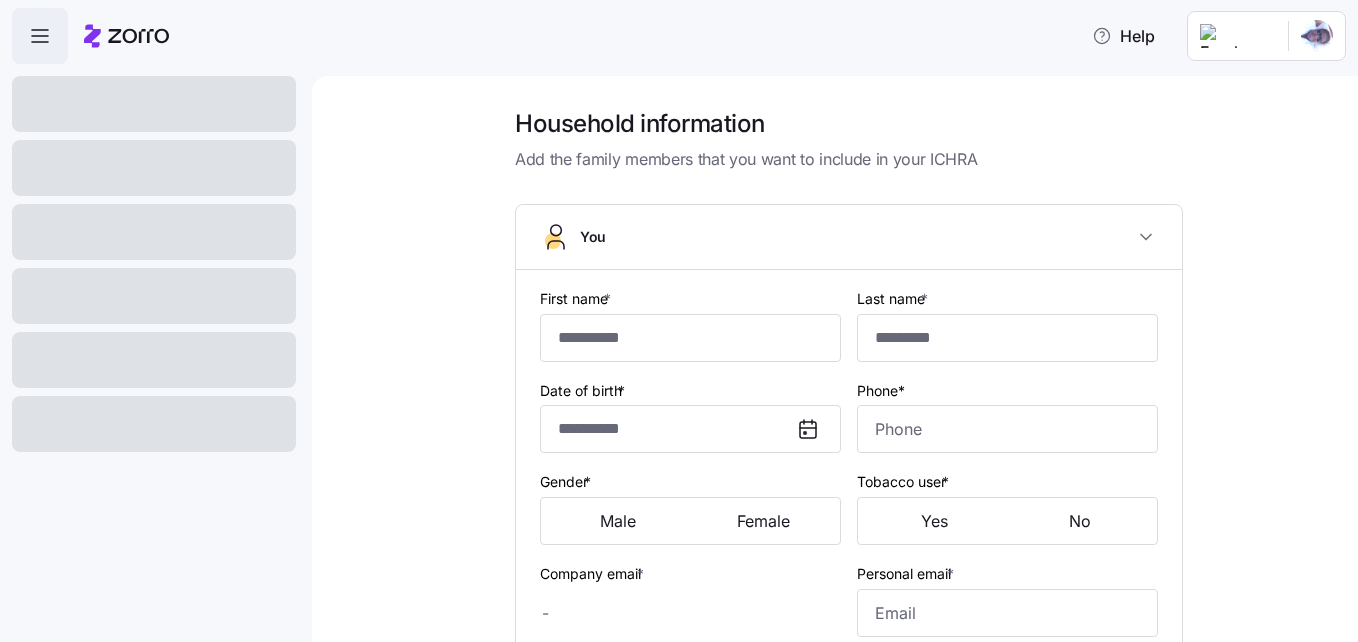 type on "*******" 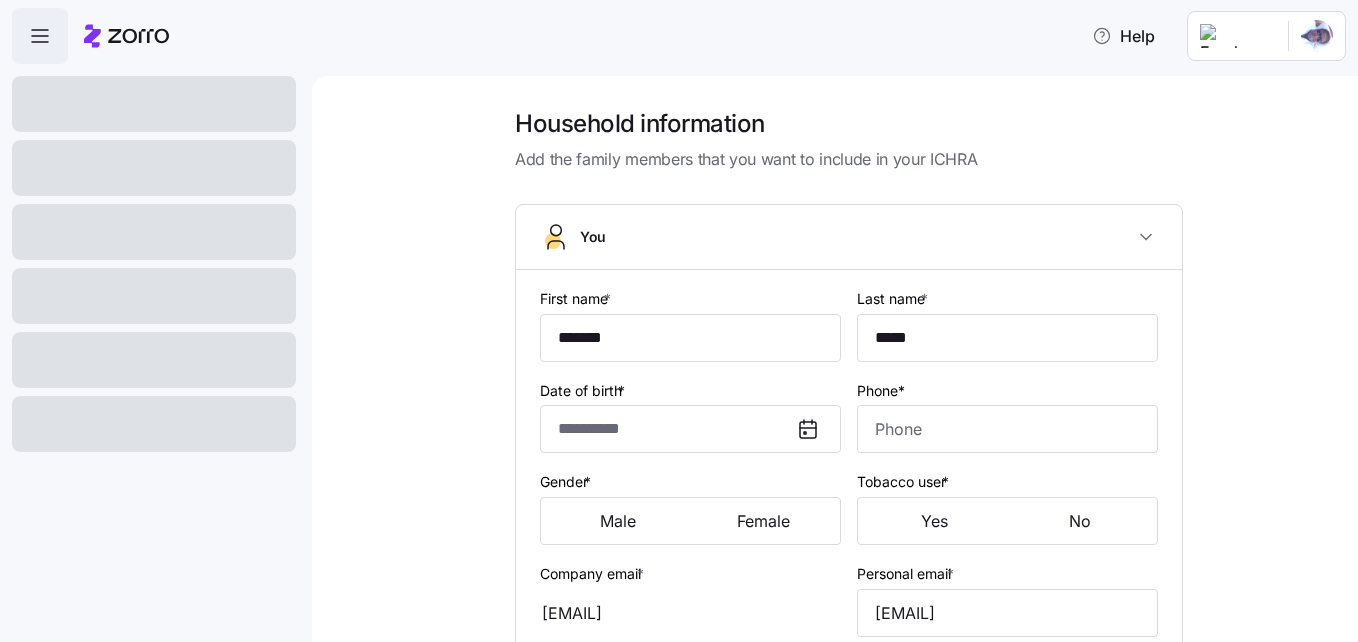 type on "**********" 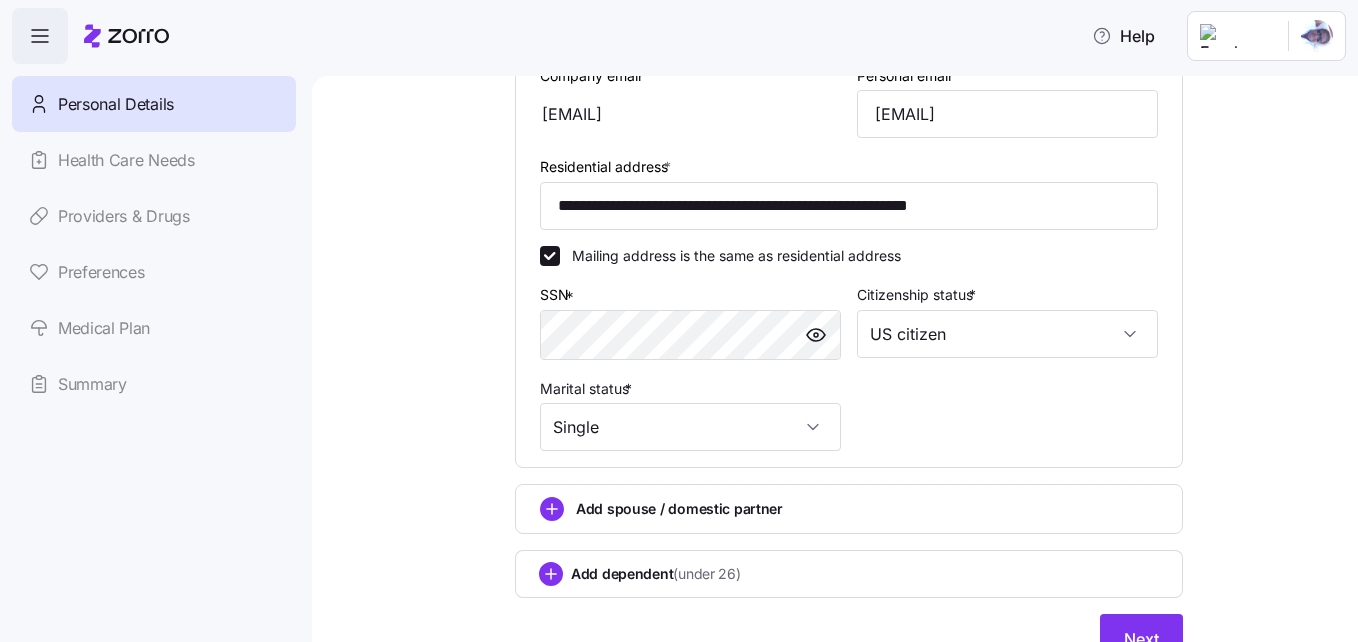 scroll, scrollTop: 684, scrollLeft: 0, axis: vertical 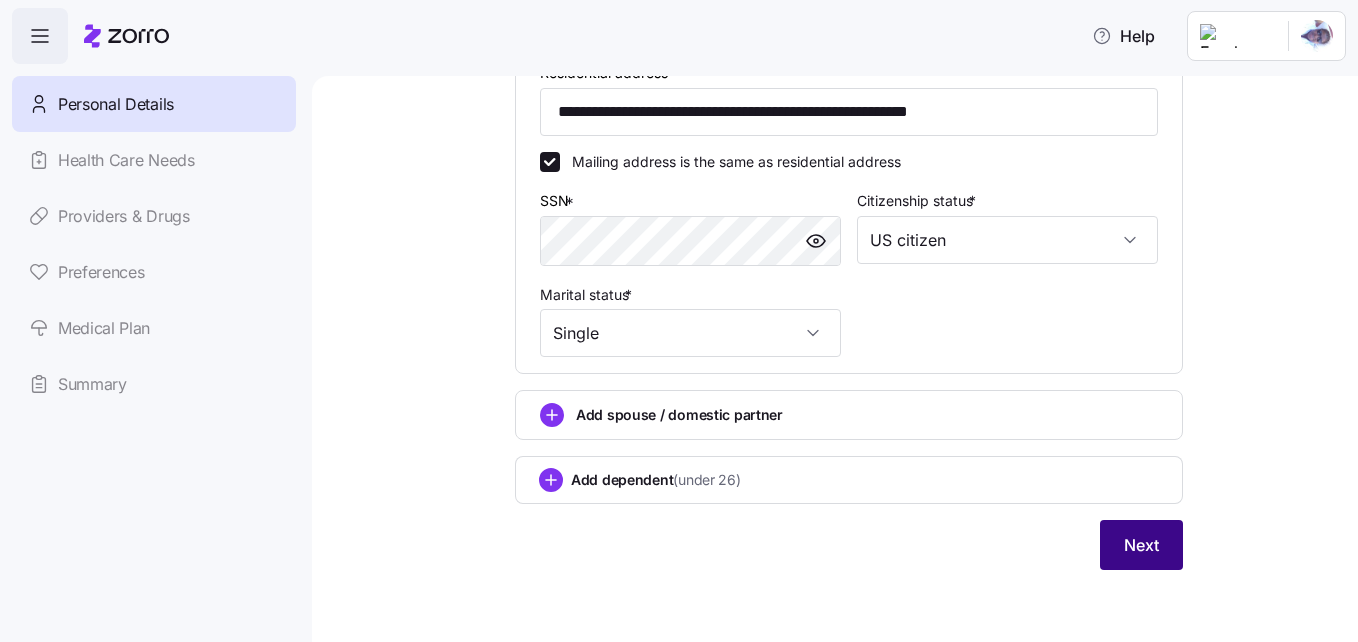 click on "Next" at bounding box center (1141, 545) 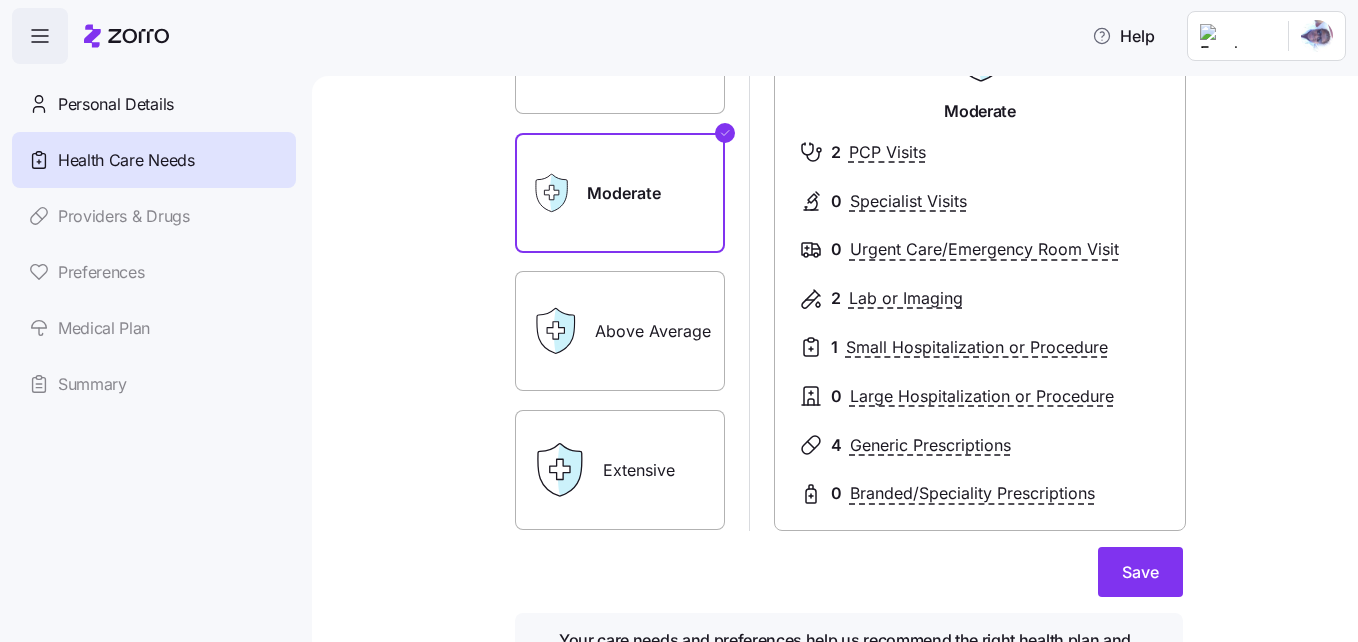 scroll, scrollTop: 270, scrollLeft: 0, axis: vertical 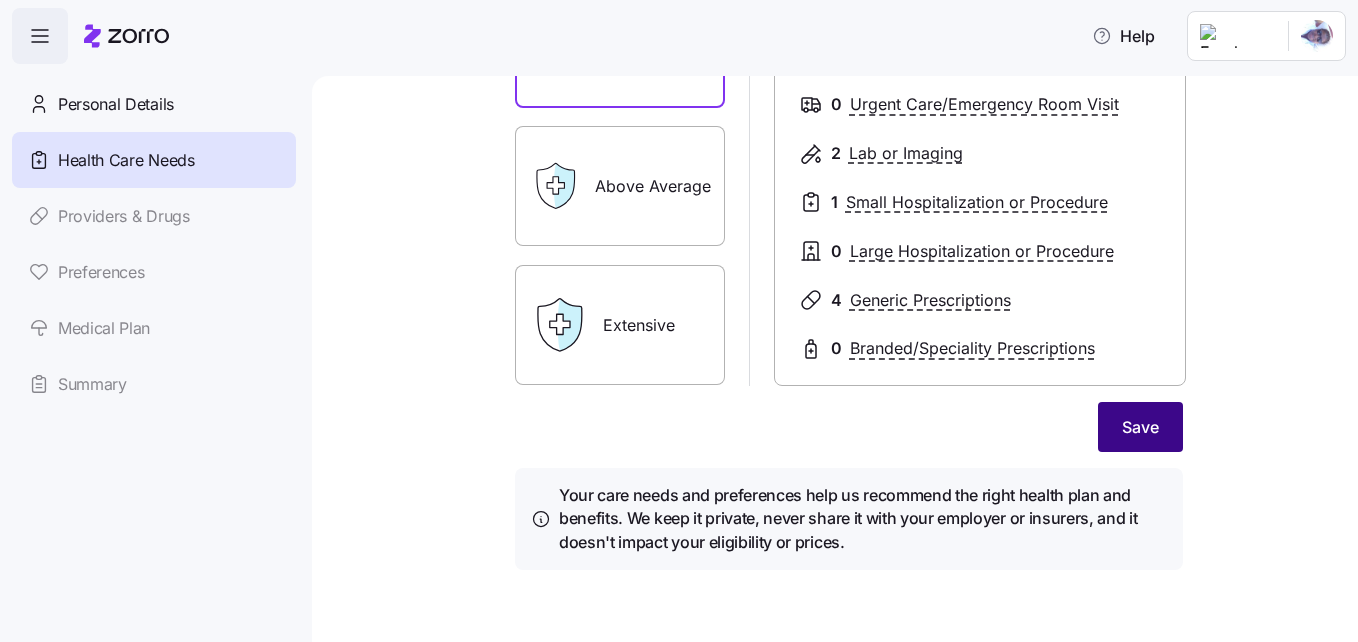 click on "Save" at bounding box center (1140, 427) 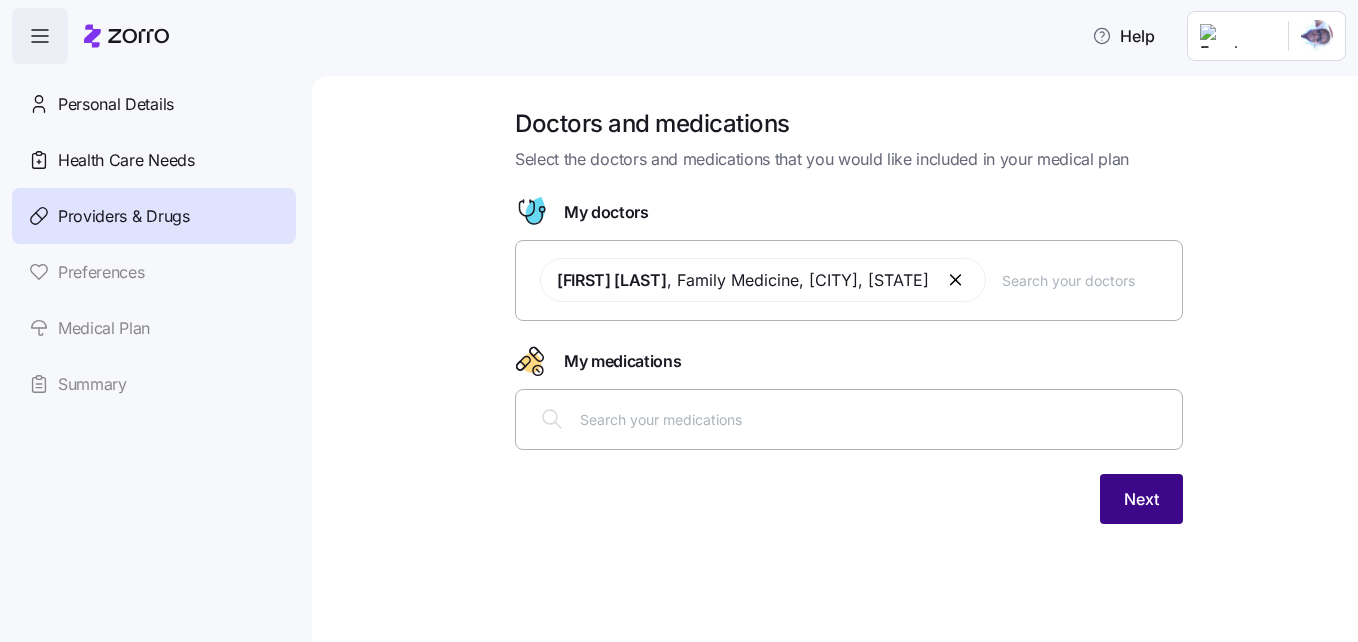 click on "Next" at bounding box center [1141, 499] 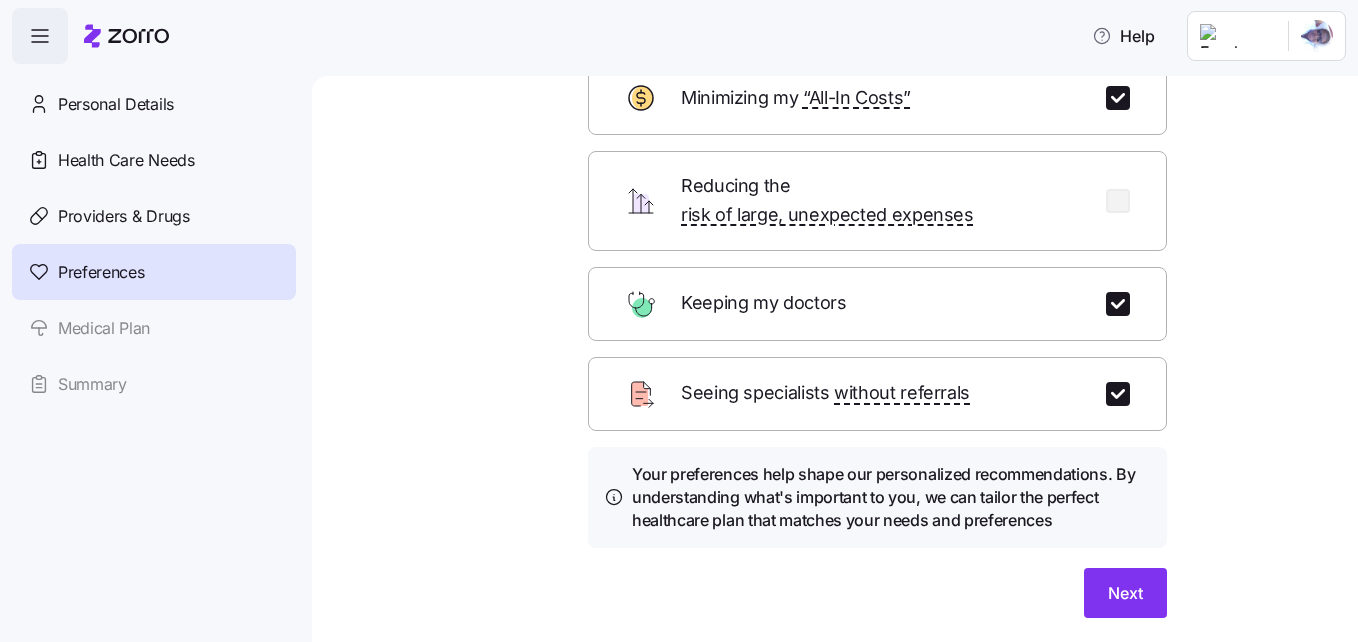 scroll, scrollTop: 182, scrollLeft: 0, axis: vertical 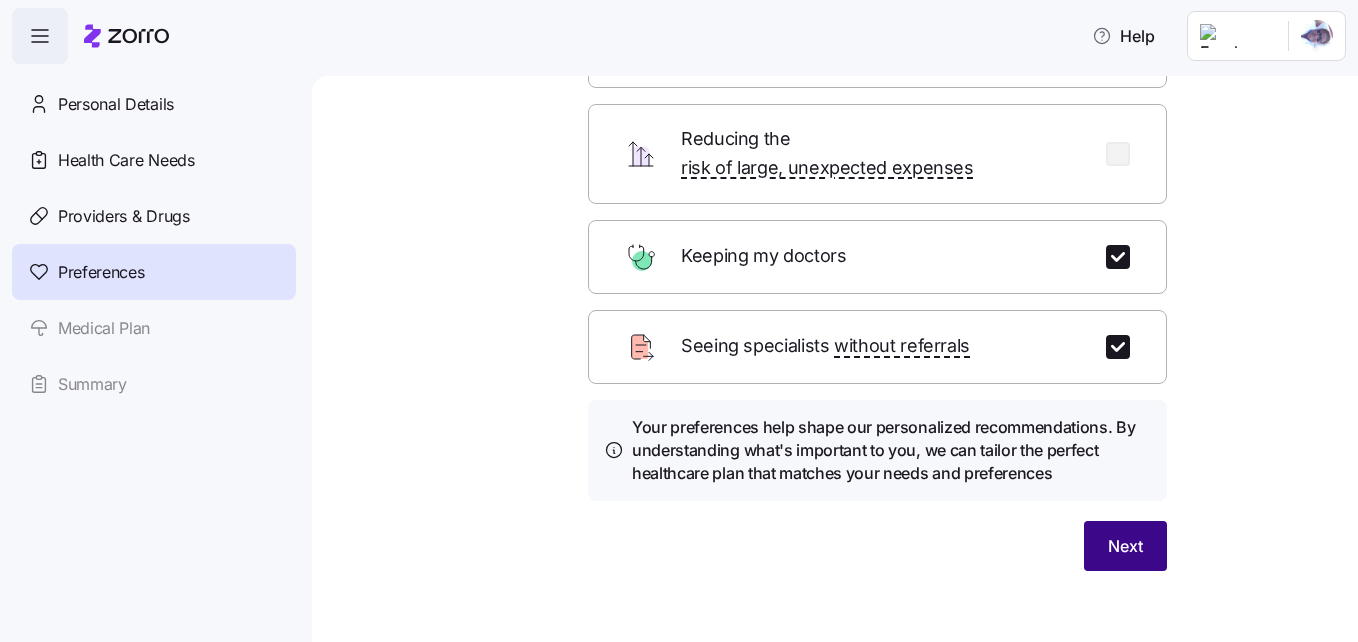 click on "Next" at bounding box center [1125, 546] 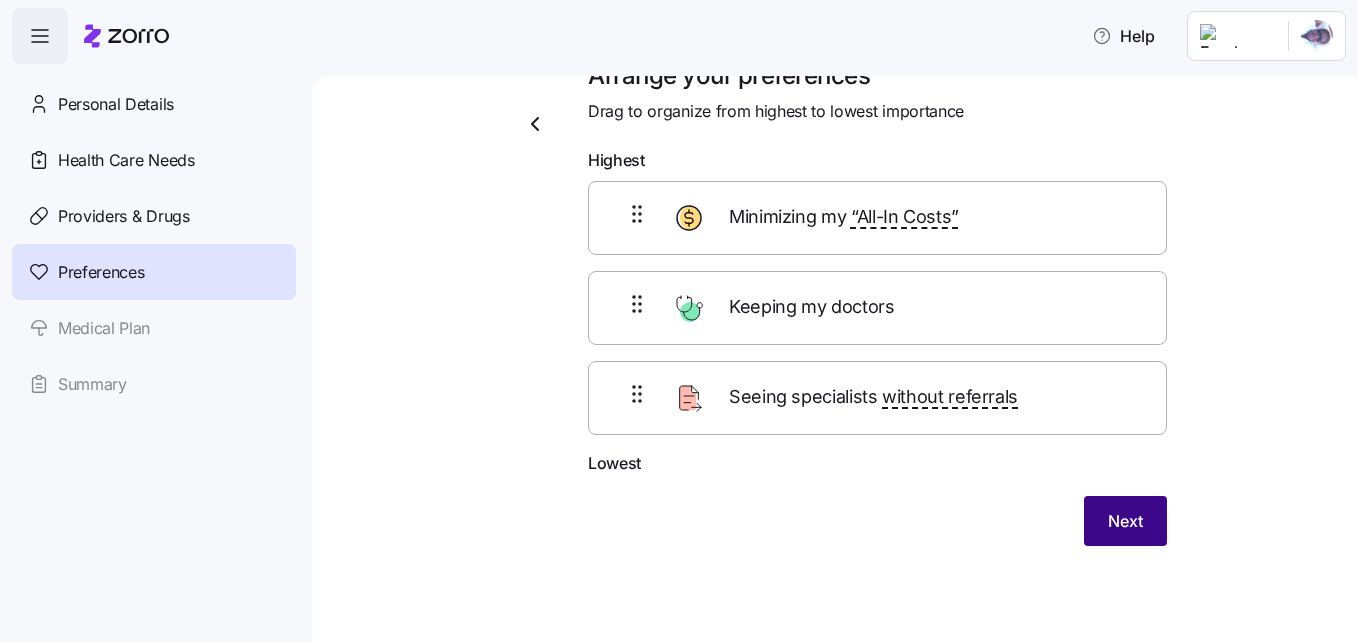 scroll, scrollTop: 48, scrollLeft: 0, axis: vertical 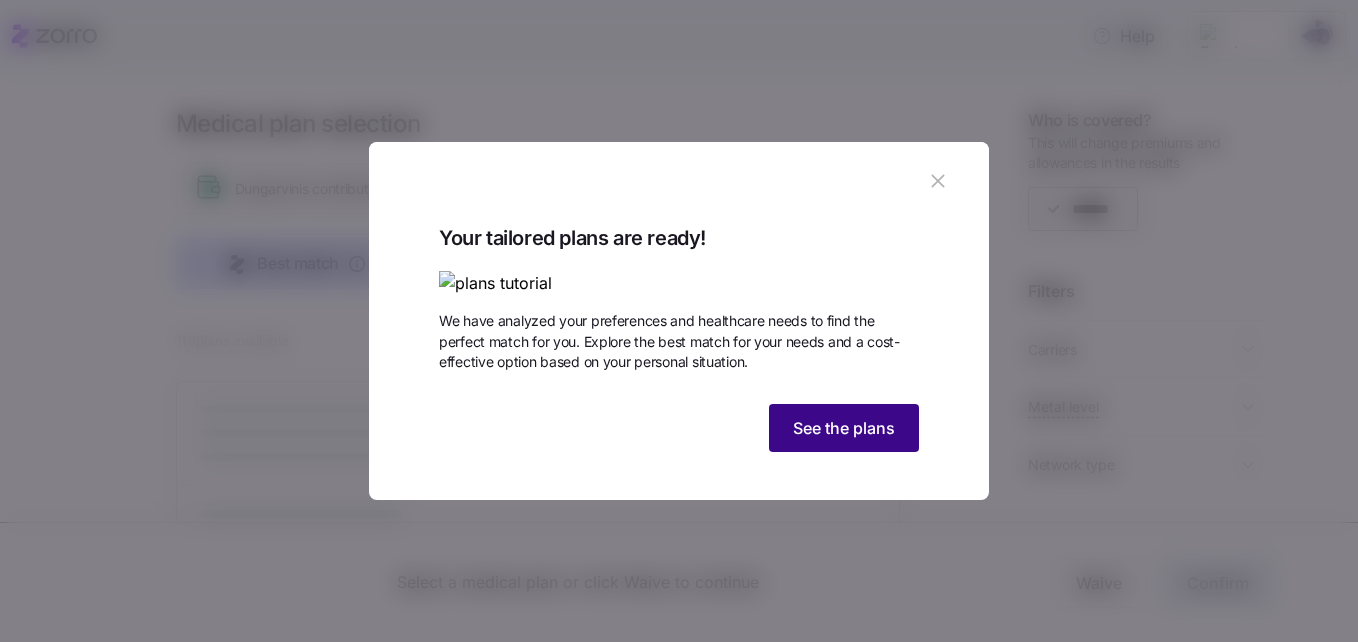 click on "See the plans" at bounding box center [844, 428] 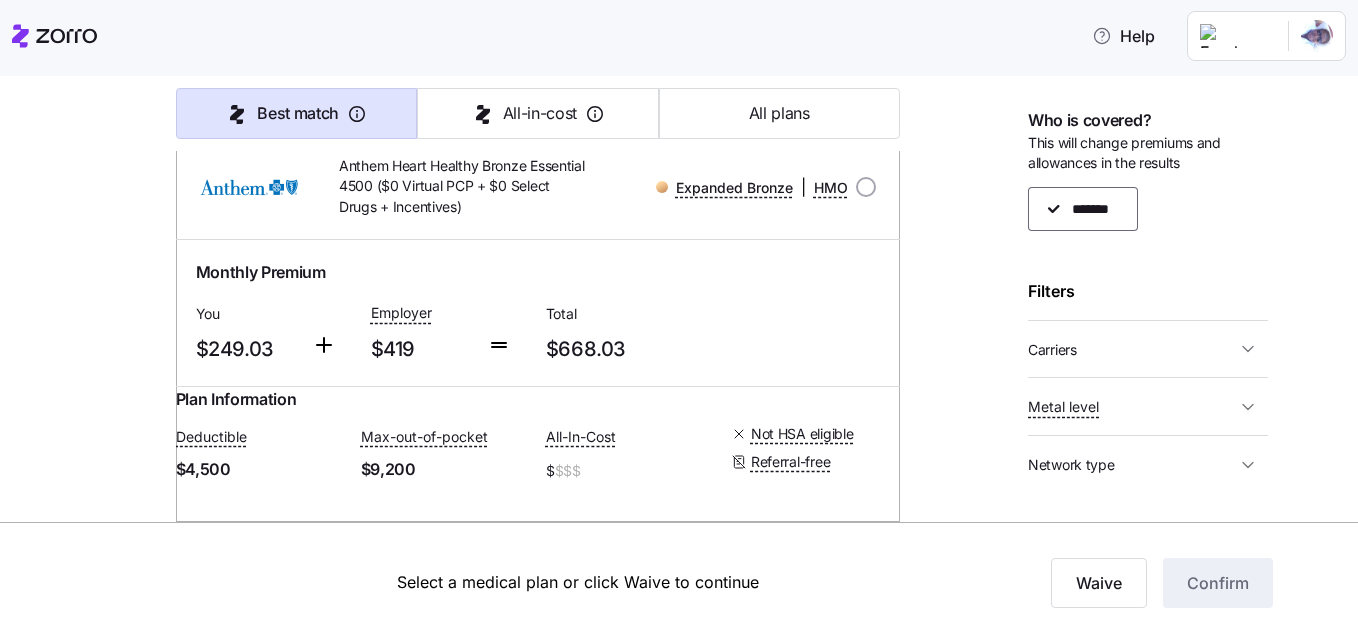scroll, scrollTop: 2325, scrollLeft: 0, axis: vertical 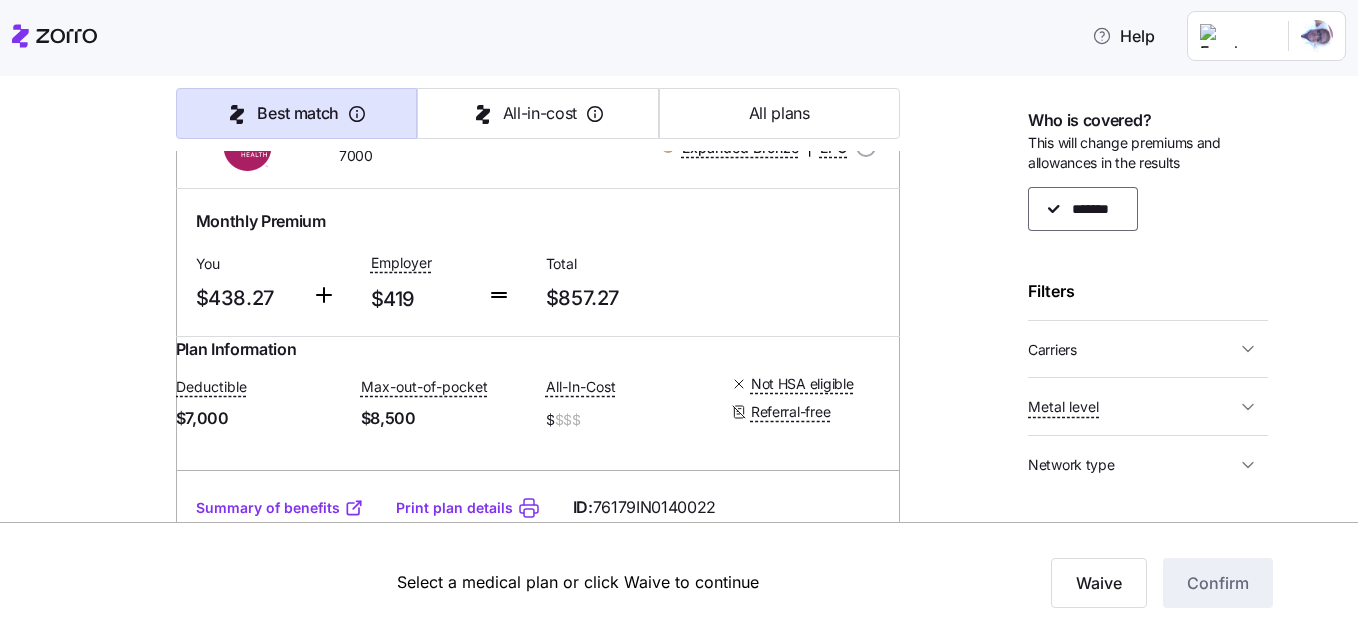 click on "Summary of benefits" at bounding box center [280, -1547] 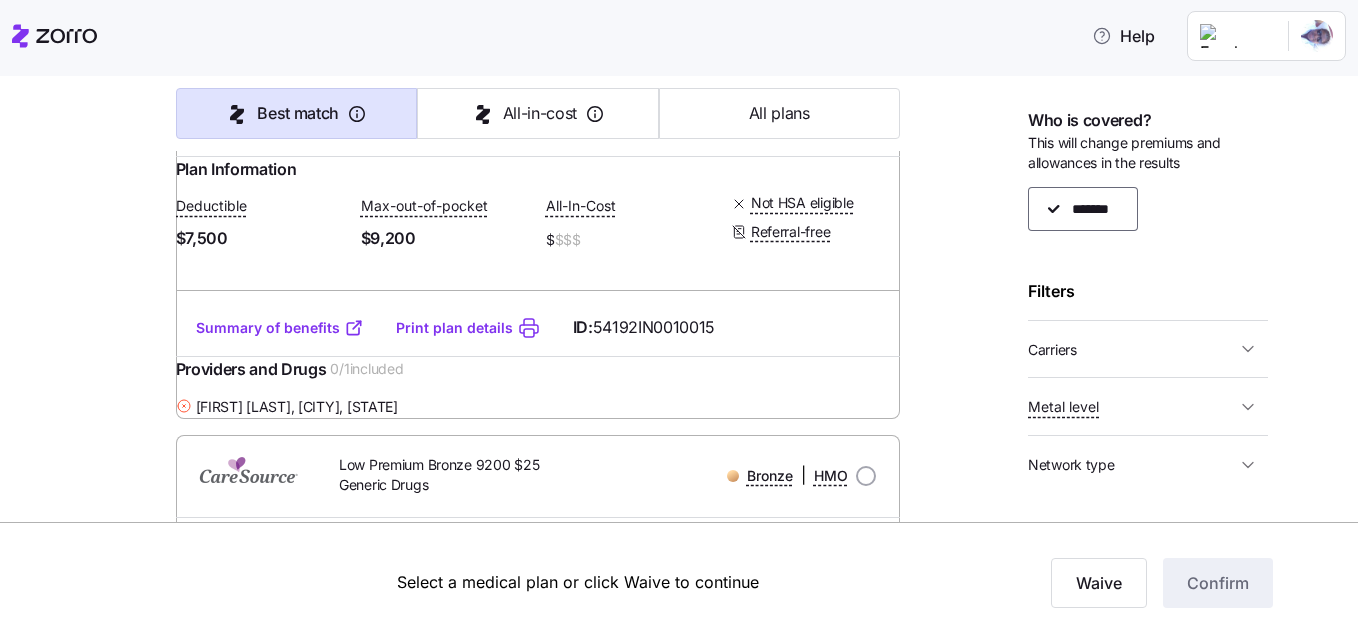 scroll, scrollTop: 3263, scrollLeft: 0, axis: vertical 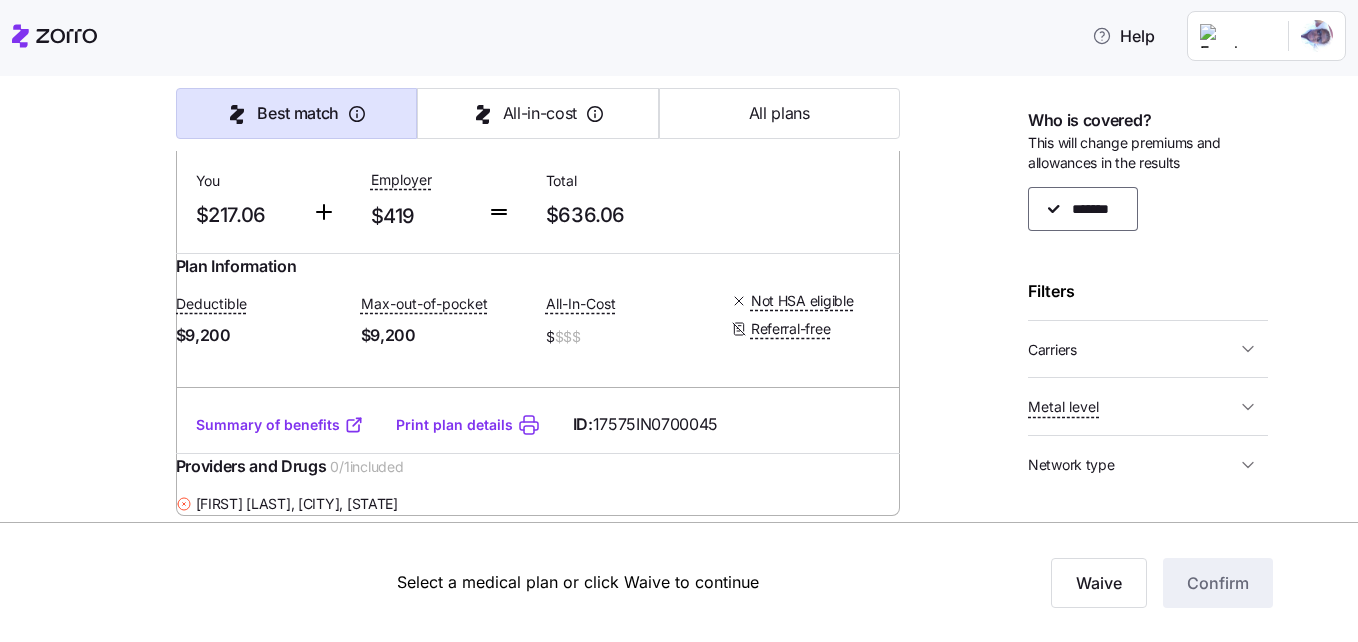 click on "Summary of benefits" at bounding box center [280, 425] 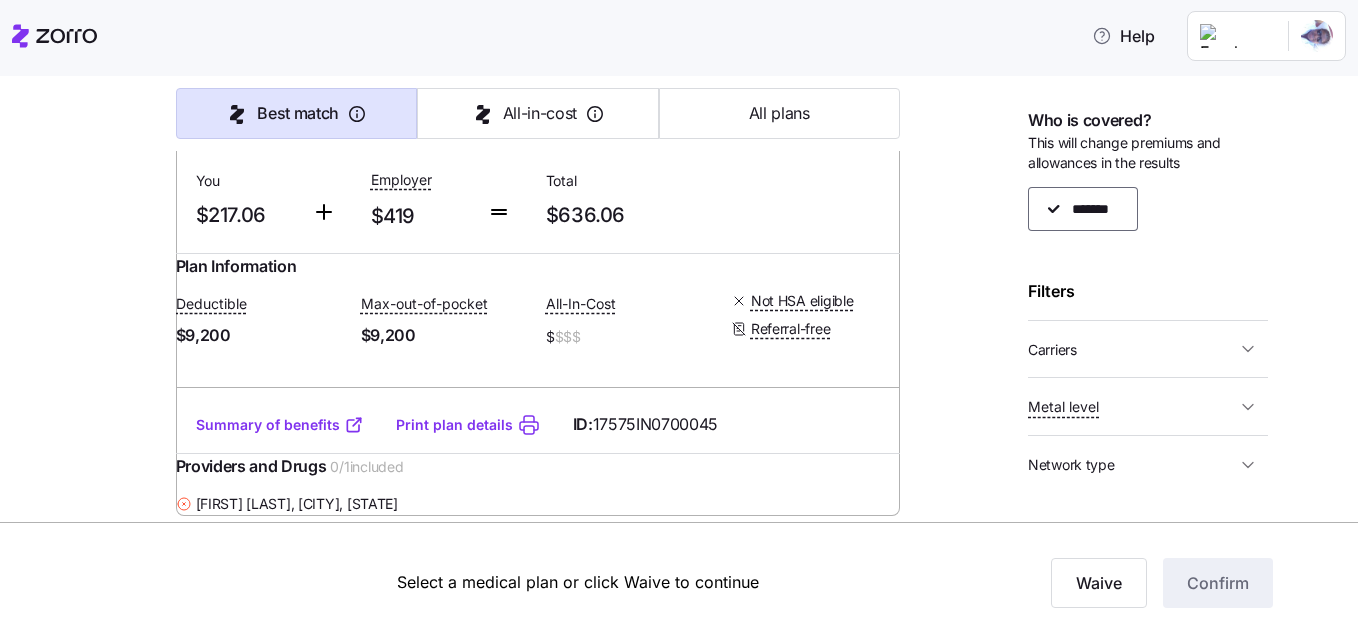 click on "Help Personal Details Health Care Needs Providers & Drugs Preferences Medical Plan Summary Medical plan selection Dungarvin  is contributing   $419   per month towards your medical plan Best match All-in-cost All plans 110  plans available Sort by Best match Anthem Bronze Essential 9200 (+ Incentives)   Bronze | HMO Monthly Premium Best match Lowest All-In-Cost You $217.06 Employer $419 Total $636.06 Plan Information Deductible $9,200 Max-out-of-pocket $9,200 All-In-Cost $ $$$ Not HSA eligible Referral-free Melissa   White ,  01/17/1967 ,   6527 Lighthouse Drive Apt 104, Portage, IN 46368-5178, USA ; Who is covered:   Me ;   Employer contribution:  up to $419 Medical Plan Anthem Bronze Essential 9200 (+ Incentives)   Bronze  |  HMO Summary of benefits Select Best match Lowest All-In-Cost Premium Total Premium $636.06 After allowance $217.06 Deductible Individual: Medical $9,200 Individual: Drug 0 Family: Medical $18,400 Family: Drug 0 Max Out of Pocket Individual: Medical $9,200 Individual: Drug 0 $18,400 0" at bounding box center [679, 315] 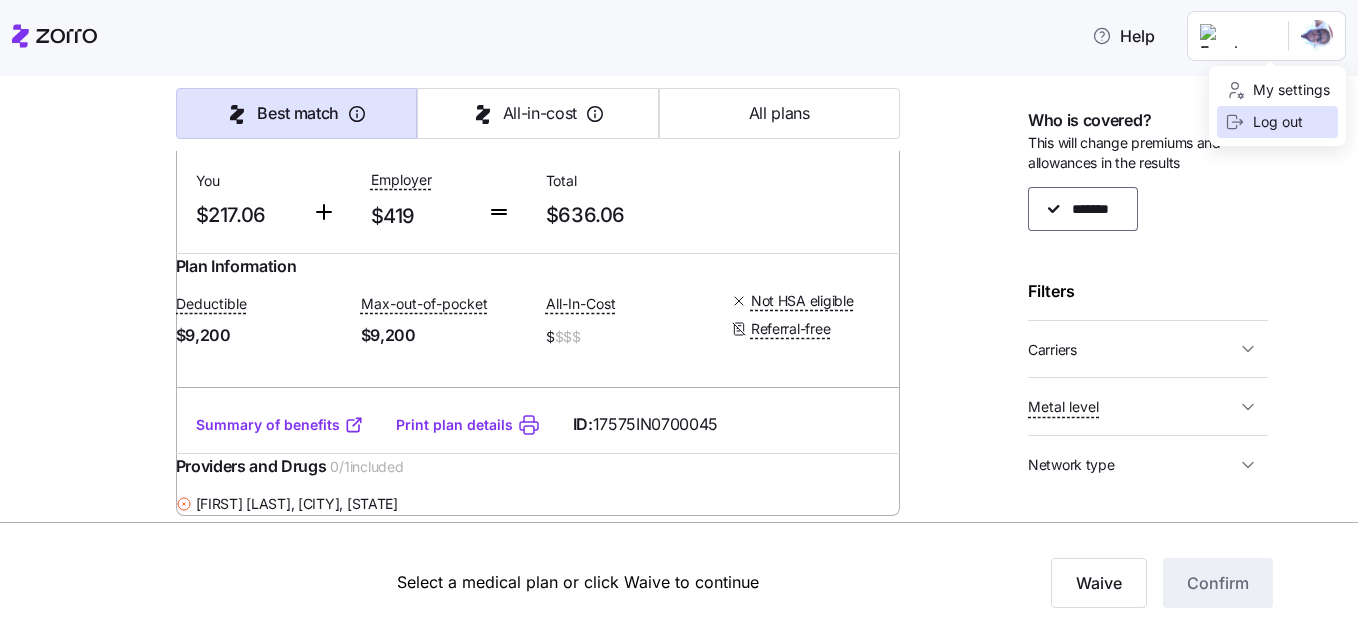 click on "Log out" at bounding box center (1264, 122) 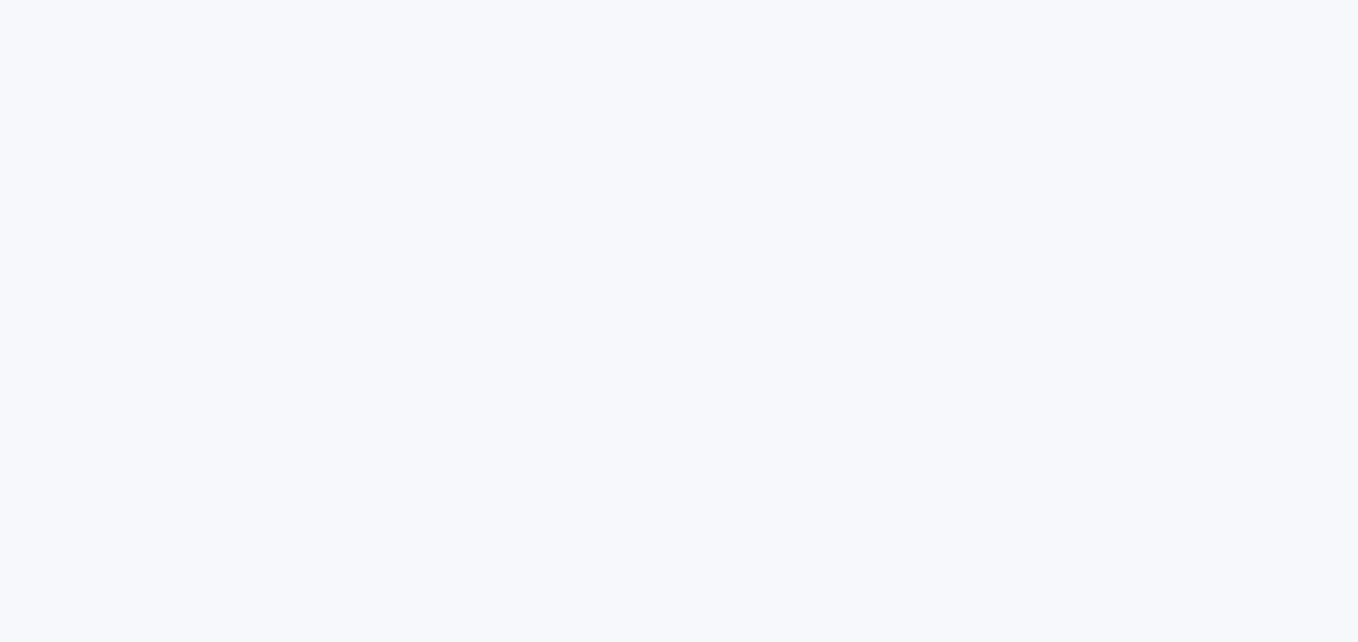 scroll, scrollTop: 0, scrollLeft: 0, axis: both 